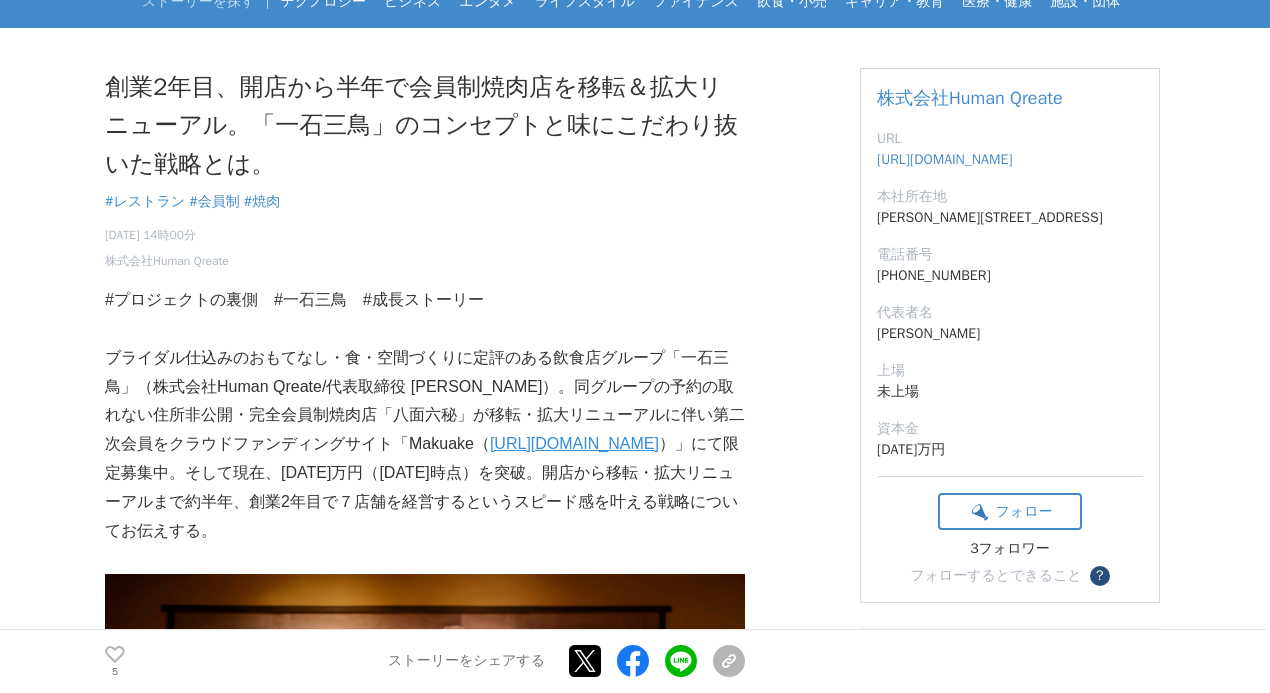 scroll, scrollTop: 94, scrollLeft: 0, axis: vertical 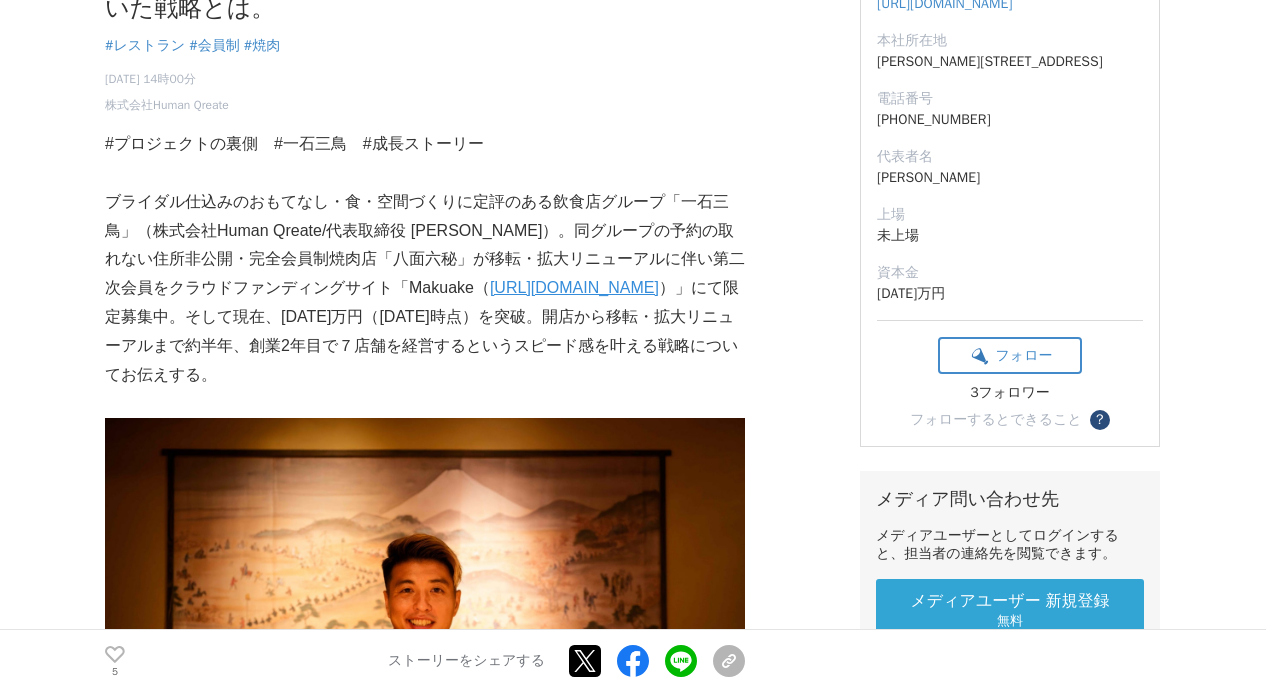 click on "#プロジェクトの裏側　#一石三鳥　#成長ストーリー" at bounding box center [425, 144] 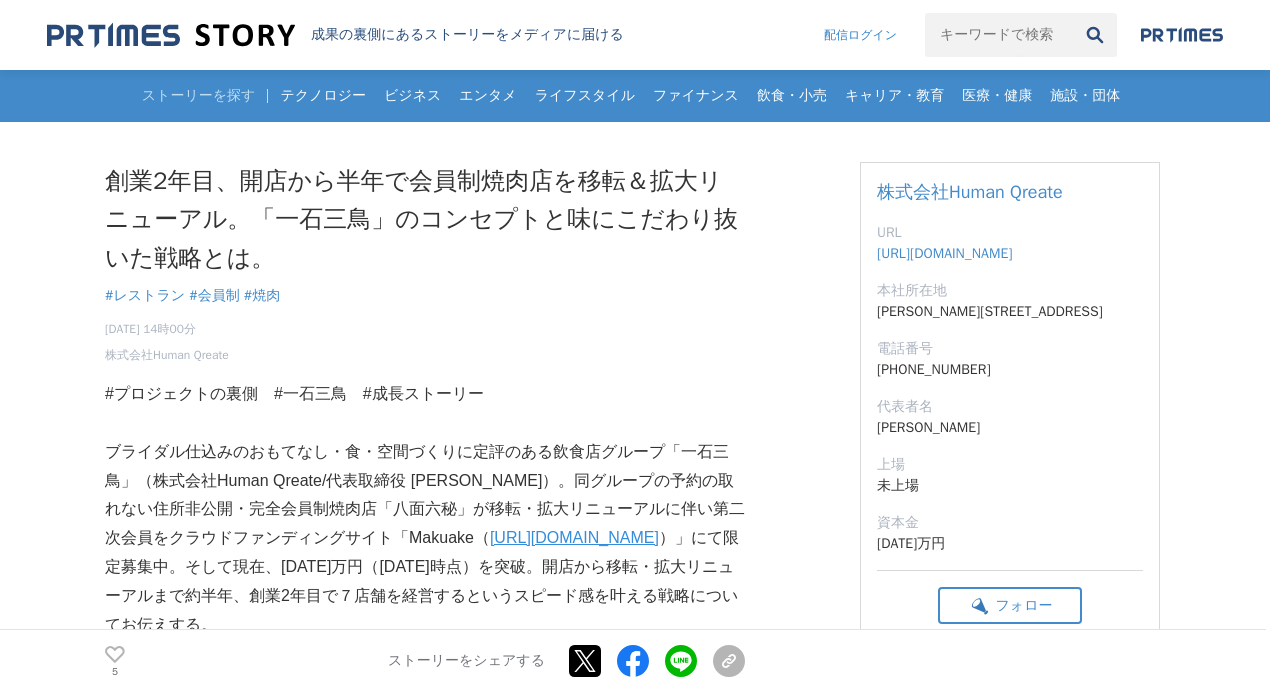 scroll, scrollTop: 155, scrollLeft: 0, axis: vertical 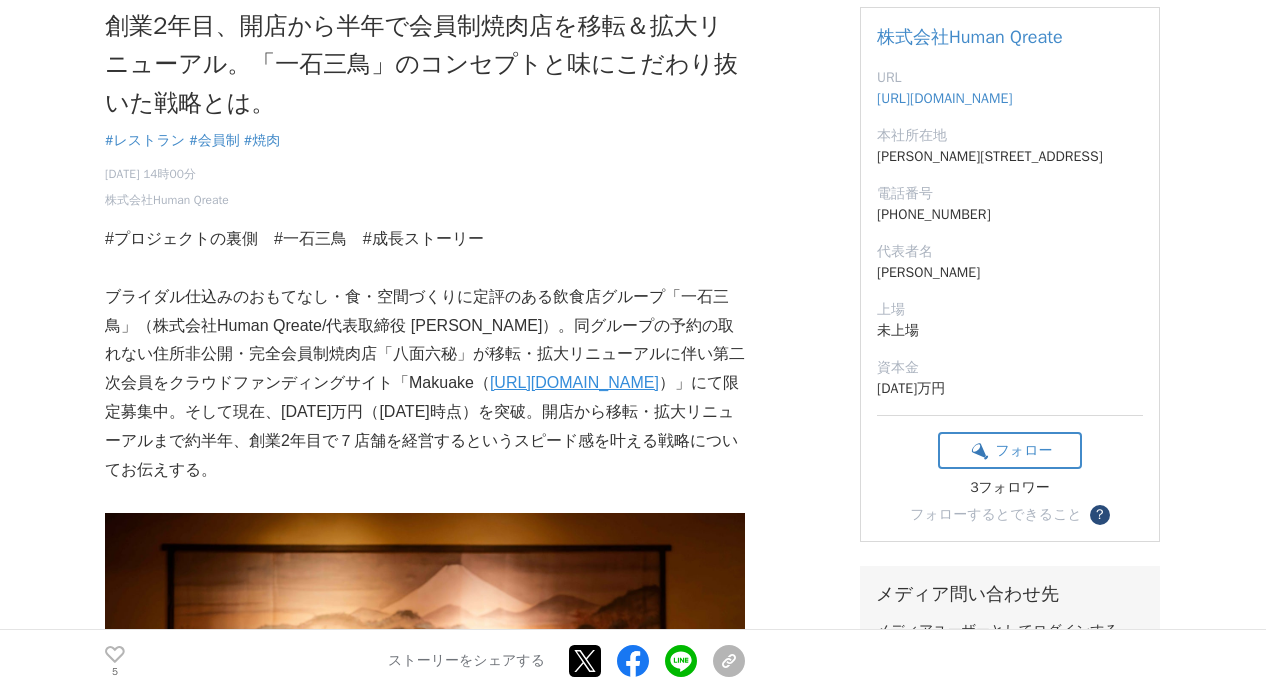 click on "ブライダル仕込みのおもてなし・食・空間づくりに定評のある飲食店グループ「一石三鳥」（株式会社Human Qreate/代表取締役 米田拓史）。同グループの予約の取れない住所非公開・完全会員制焼肉店「八面六秘」が移転・拡大リニューアルに伴い第二次会員をクラウドファンディングサイト「Makuake（ https://www.makuake.com/project/1seki3cho_8men6pi2/ ）」にて限定募集中。そして現在、2000万円（9月12日時点）を突破。開店から移転・拡大リニューアルまで約半年、創業2年目で７店舗を経営するというスピード感を叶える戦略についてお伝えする。" at bounding box center [425, 384] 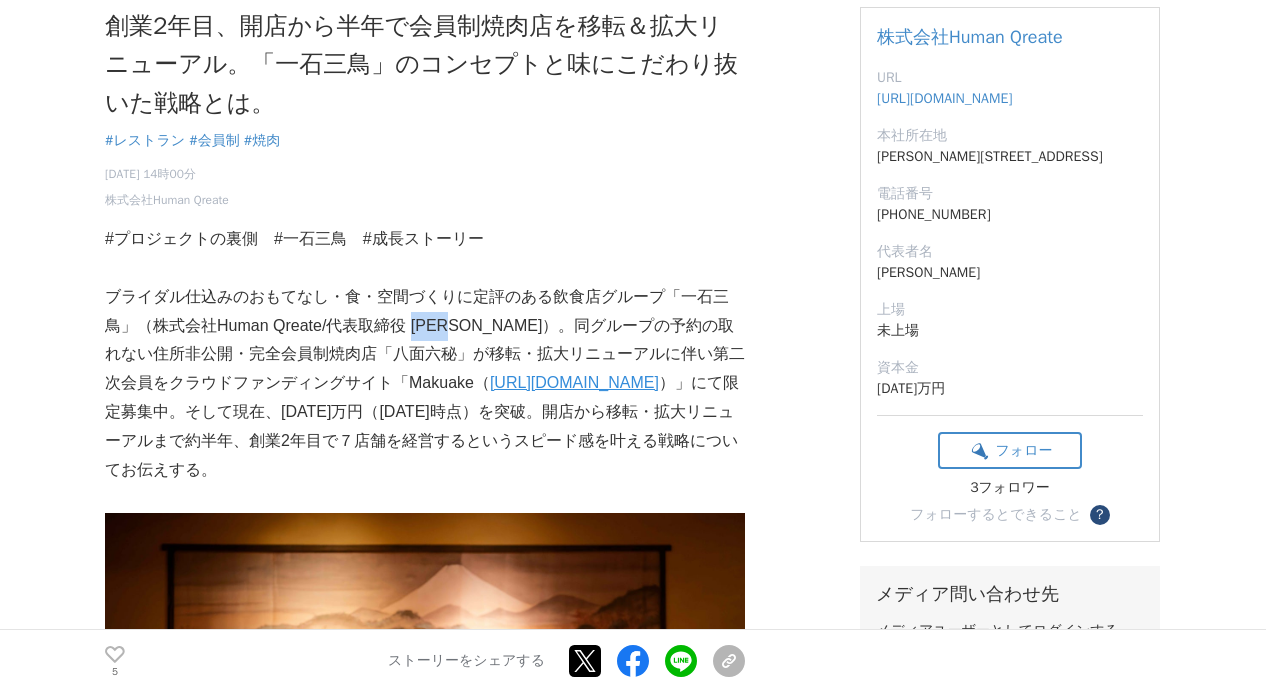 drag, startPoint x: 414, startPoint y: 326, endPoint x: 471, endPoint y: 329, distance: 57.07889 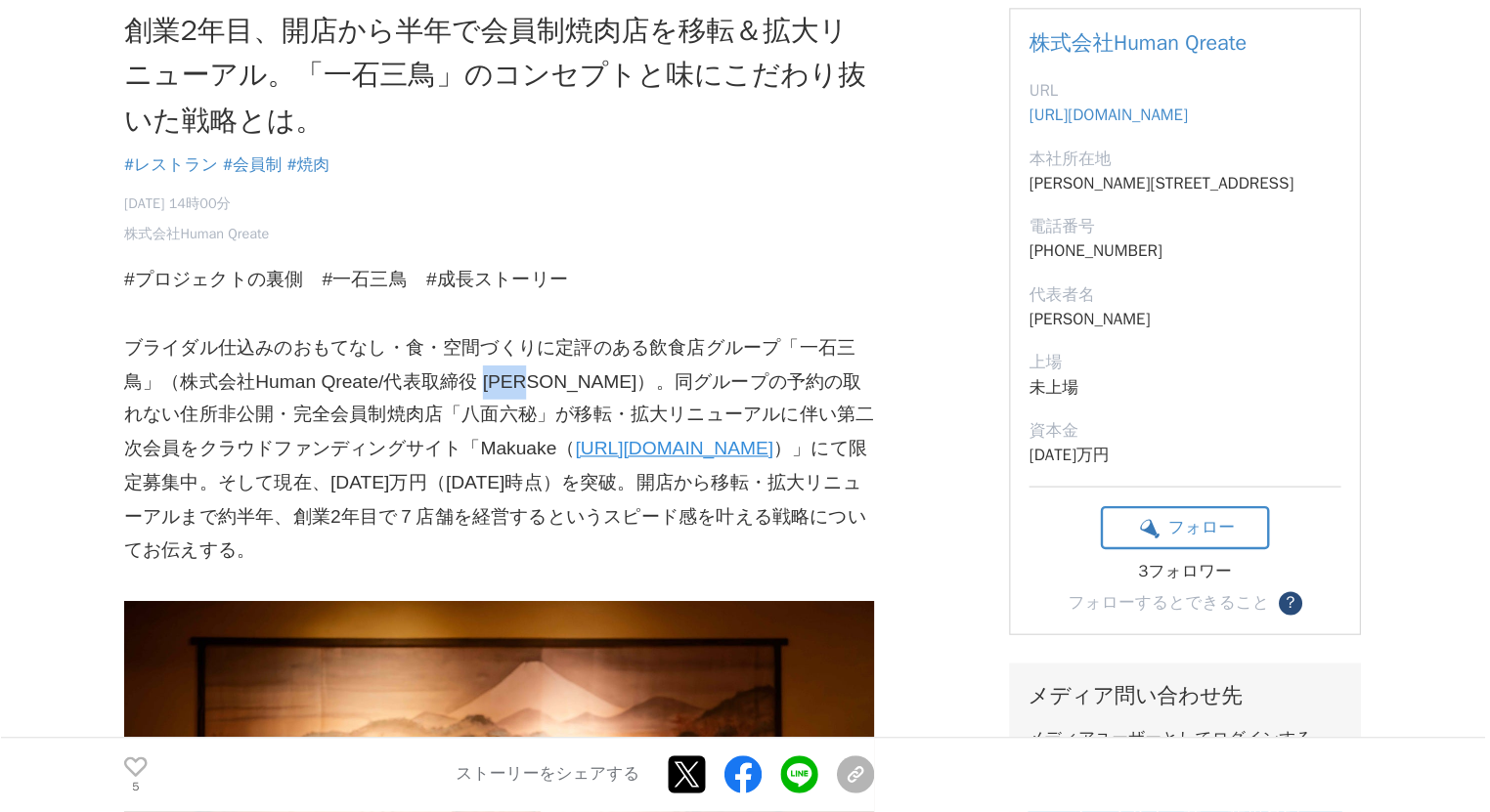 scroll, scrollTop: 334, scrollLeft: 0, axis: vertical 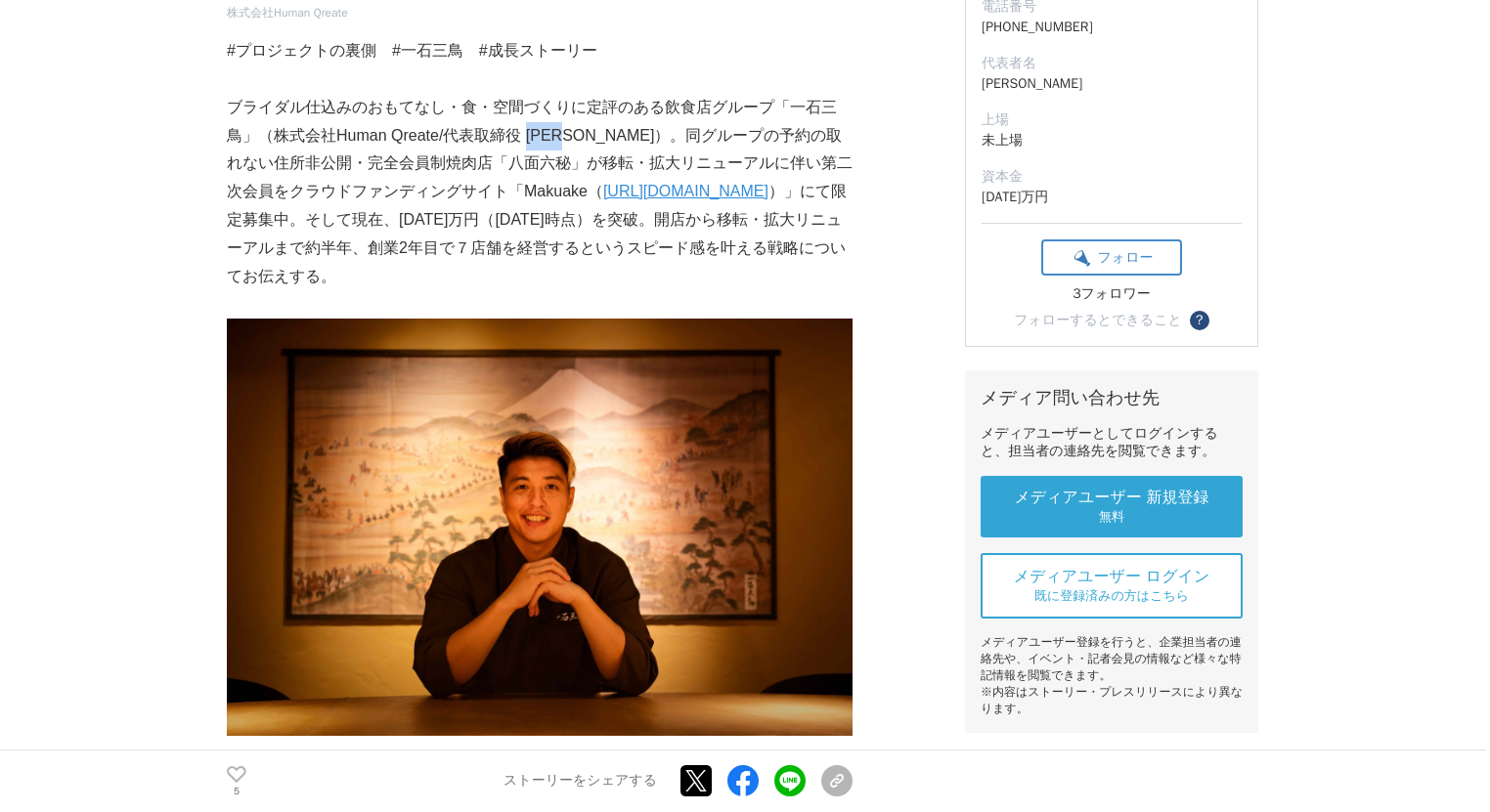 click at bounding box center [540, 527] 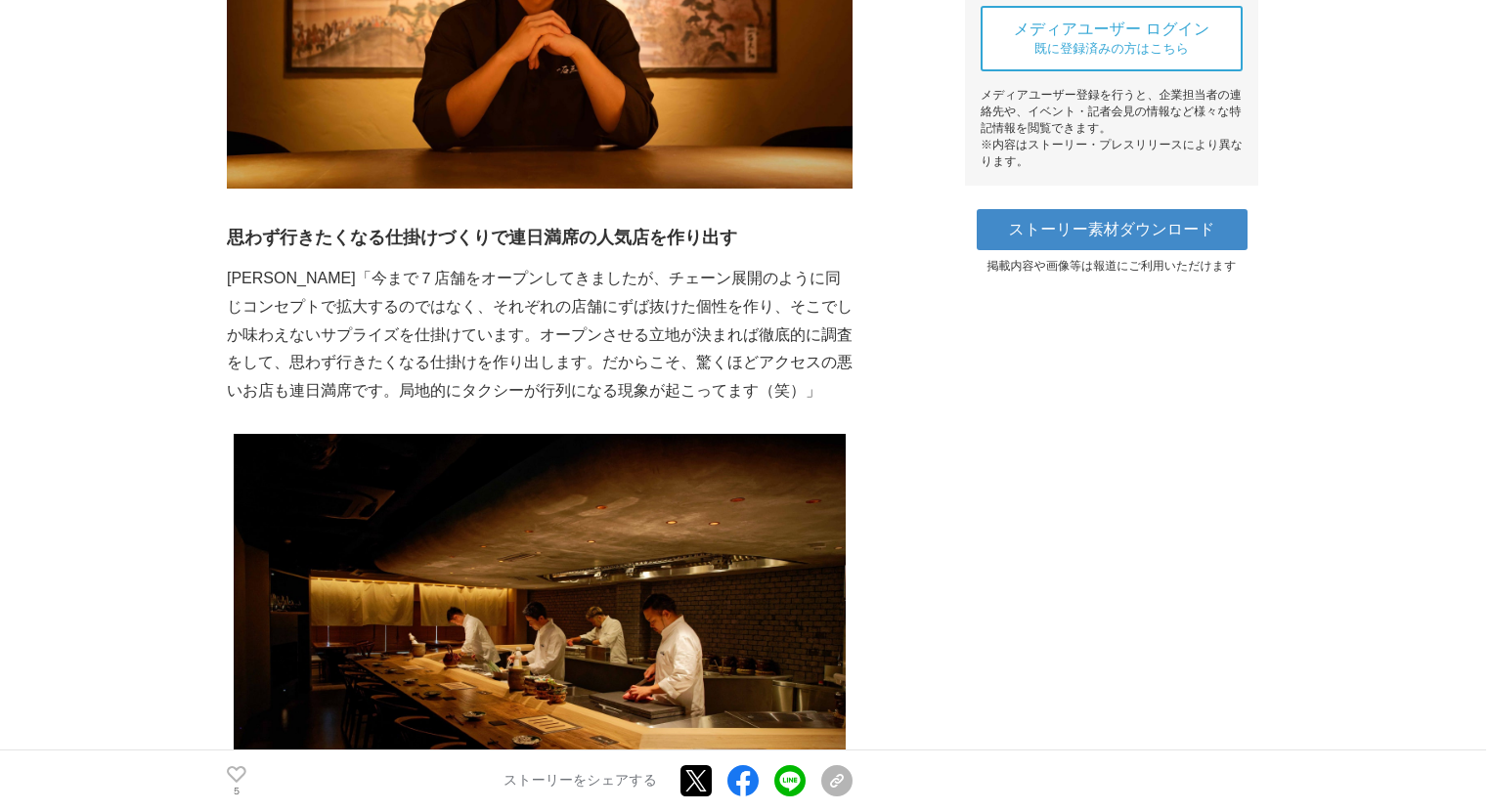 scroll, scrollTop: 1246, scrollLeft: 0, axis: vertical 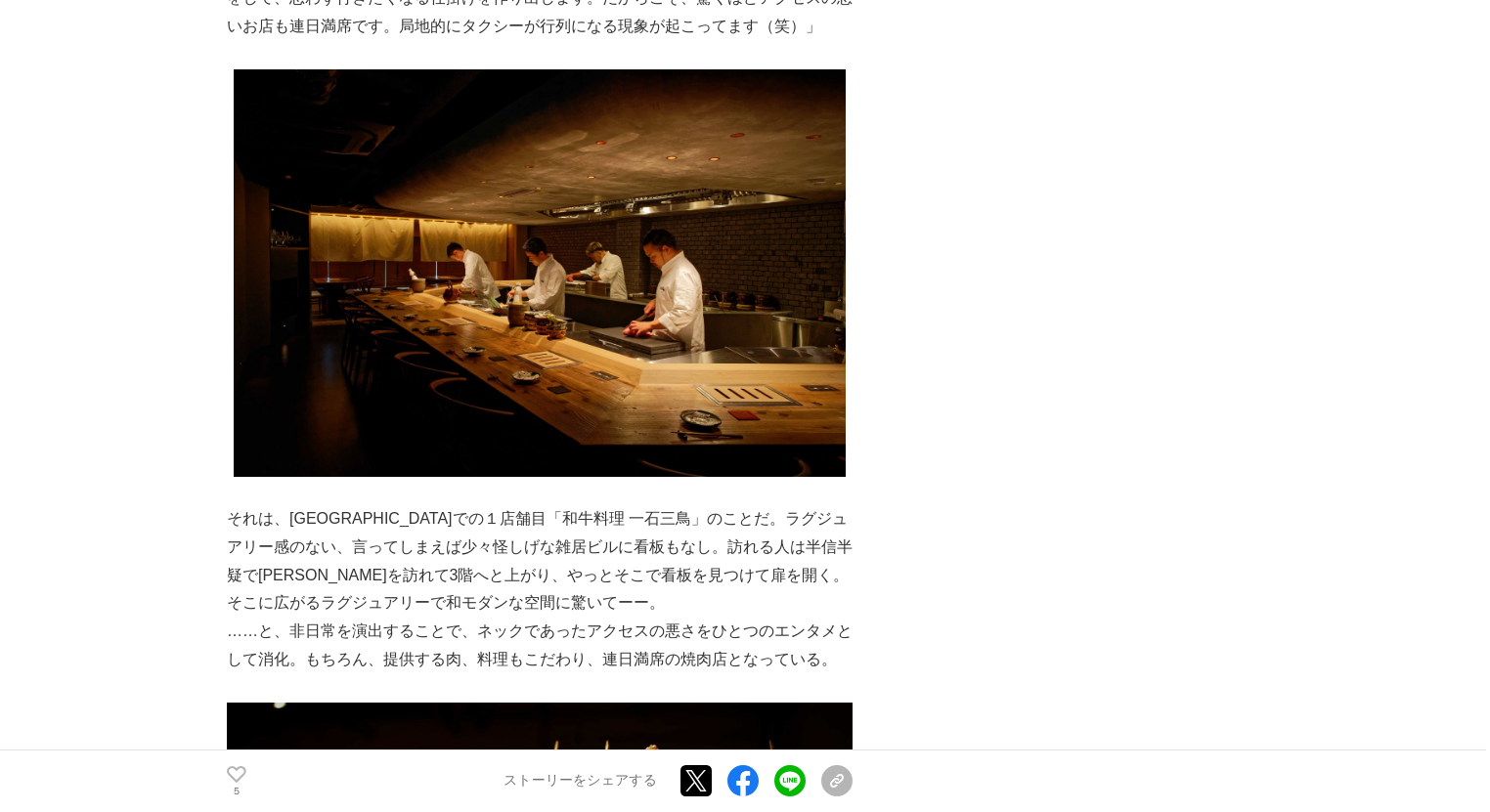 click on "それは、大阪での１店舗目「和牛料理 一石三鳥」のことだ。ラグジュアリー感のない、言ってしまえば少々怪しげな雑居ビルに看板もなし。訪れる人は半信半疑でビルを訪れて3階へと上がり、やっとそこで看板を見つけて扉を開く。そこに広がるラグジュアリーで和モダンな空間に驚いてーー。" at bounding box center [540, 561] 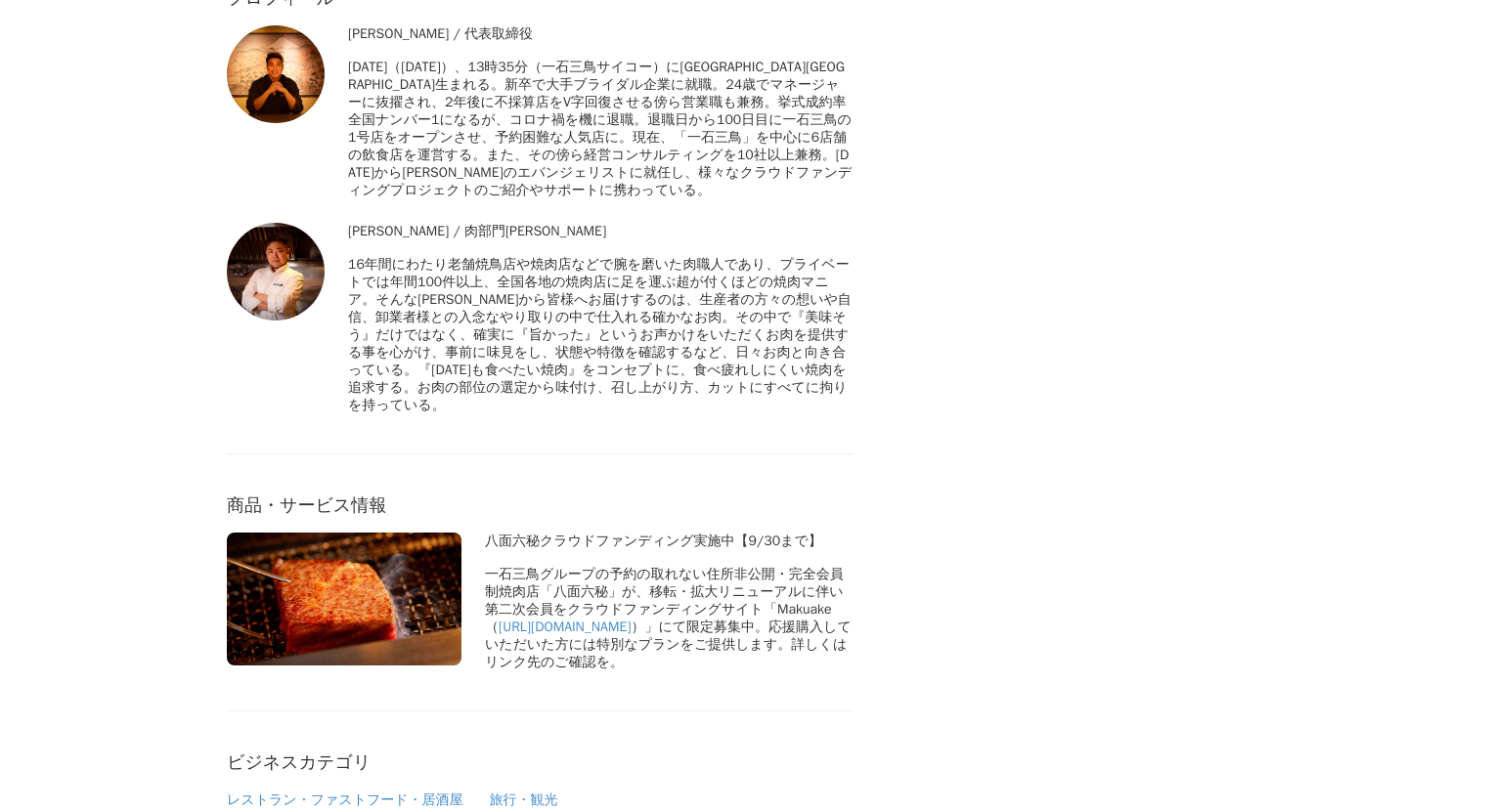 scroll, scrollTop: 8907, scrollLeft: 0, axis: vertical 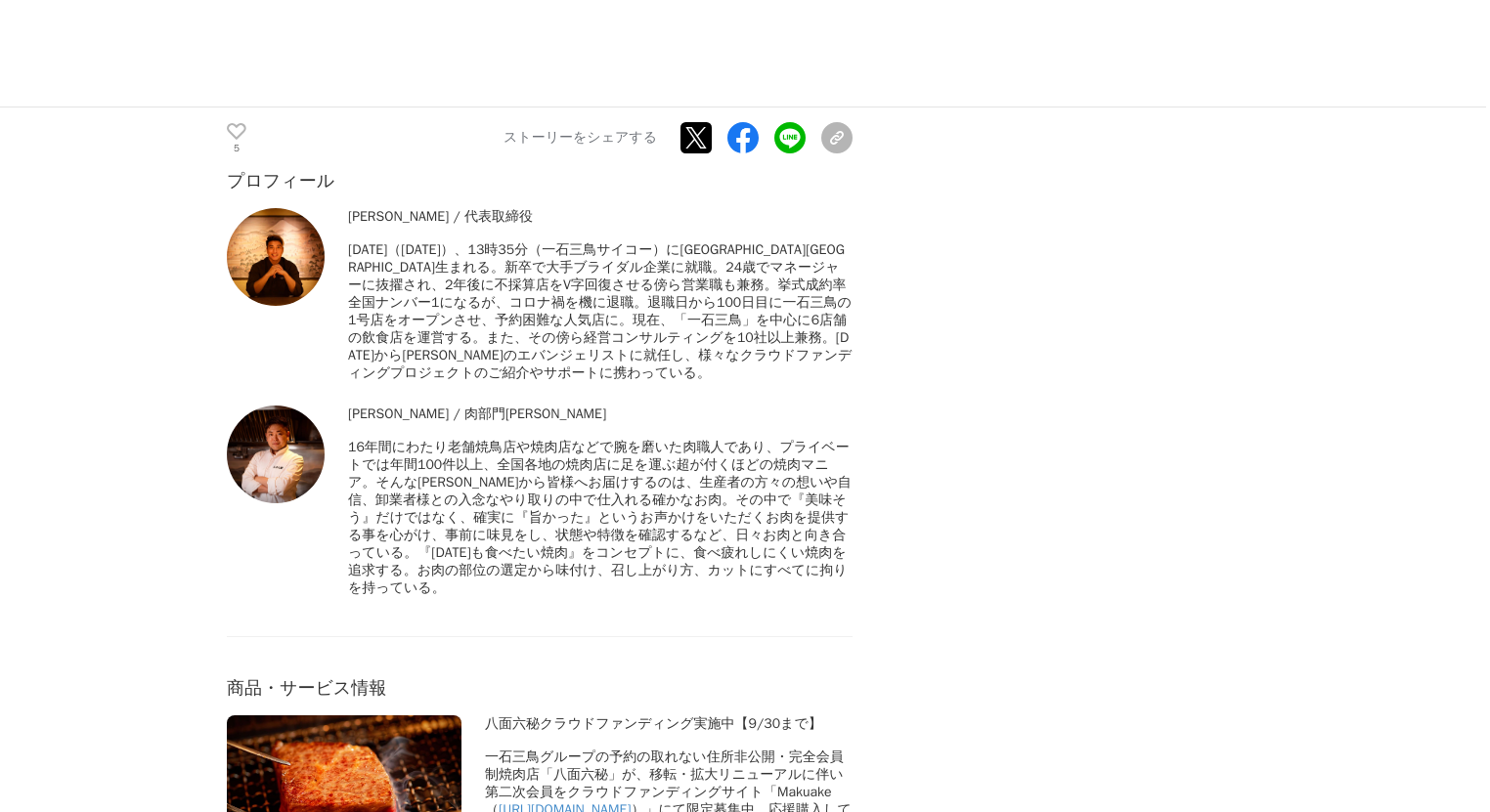 click on "創業2年目、開店から半年で会員制焼肉店を移転＆拡大リニューアル。「一石三鳥」のコンセプトと味にこだわり抜いた戦略とは。
レストラン
#レストラン
#会員制
5 コース： 5" at bounding box center (745, -3176) 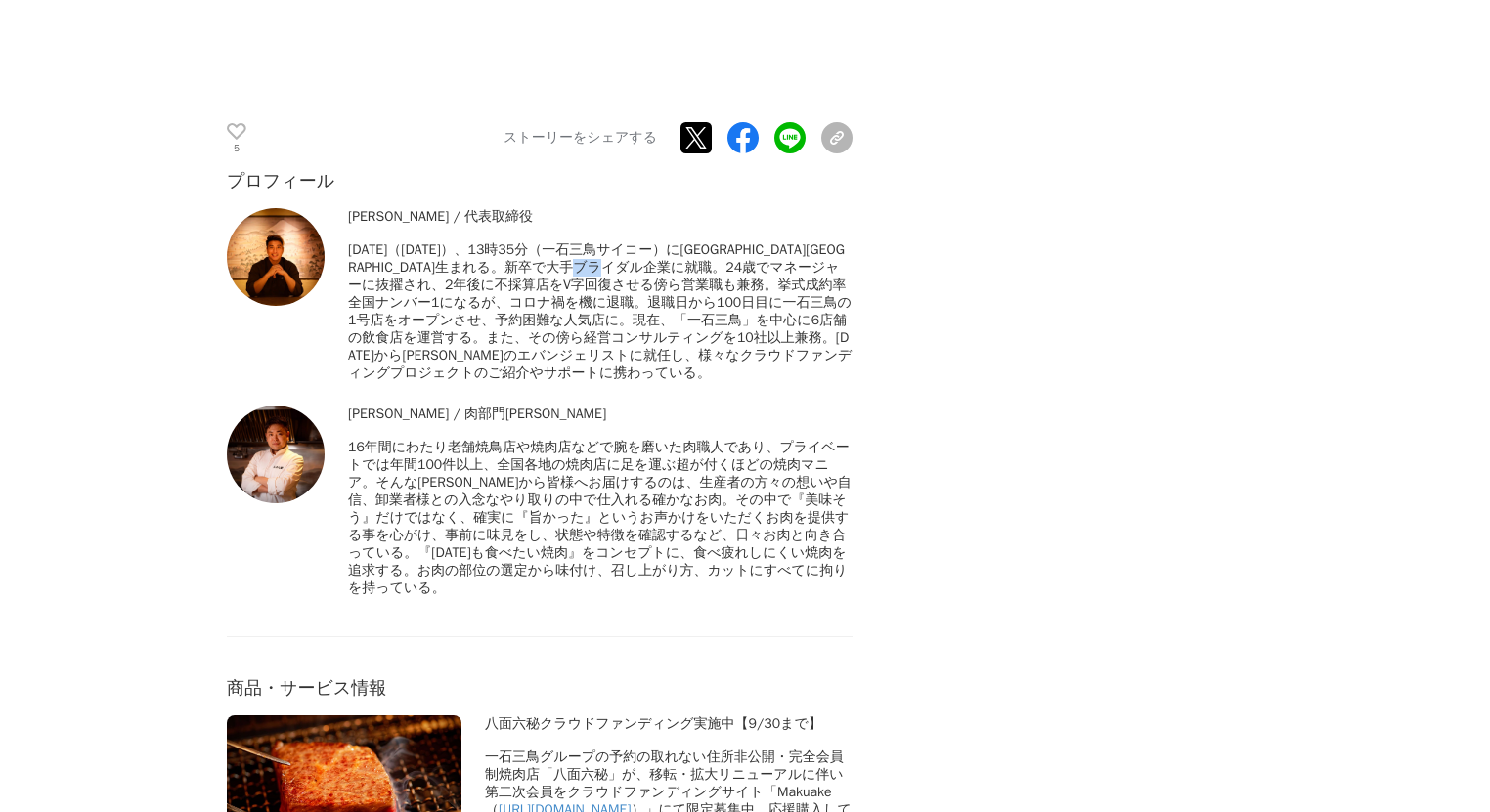 drag, startPoint x: 485, startPoint y: 229, endPoint x: 455, endPoint y: 228, distance: 30.016662 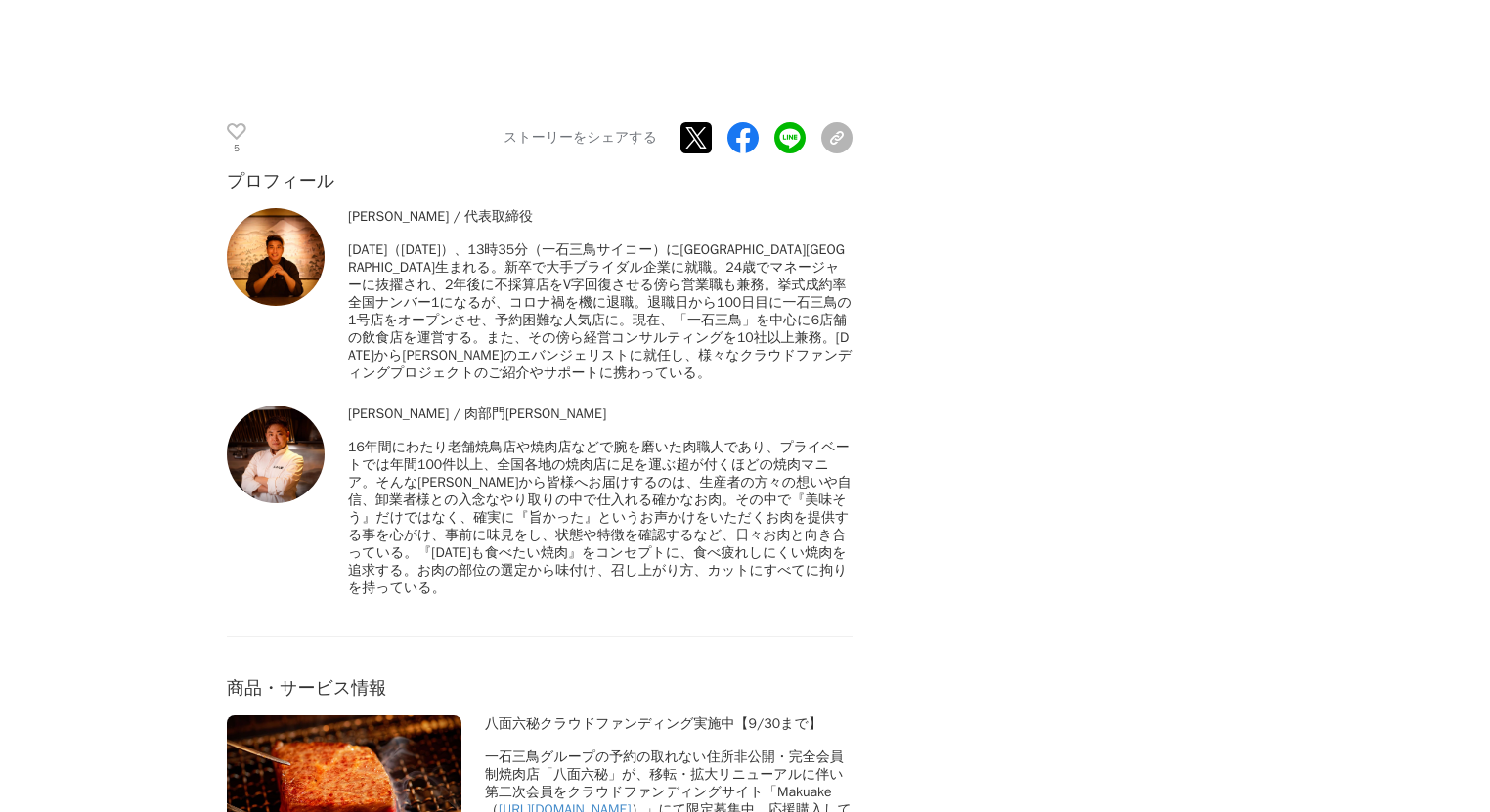 click on "[DATE]（[DATE]）、13時35分（一石[GEOGRAPHIC_DATA]）に[GEOGRAPHIC_DATA][GEOGRAPHIC_DATA]生まれる。新卒で大手ブライダル企業に就職。24歳でマネージャーに抜擢され、2年後に不採算店をV字回復させる傍ら営業職も兼務。挙式成約率全国ナンバー1になるが、コロナ禍を機に退職。退職日から100日目に一石三鳥の1号店をオープンさせ、予約困難な人気店に。現在、「一石三鳥」を中心に6店舗の飲食店を運営する。また、その傍ら経営コンサルティングを10社以上兼務。[DATE]から[PERSON_NAME]のエバンジェリストに就任し、様々なクラウドファンディングプロジェクトのご紹介やサポートに携わっている。" at bounding box center (599, 311) 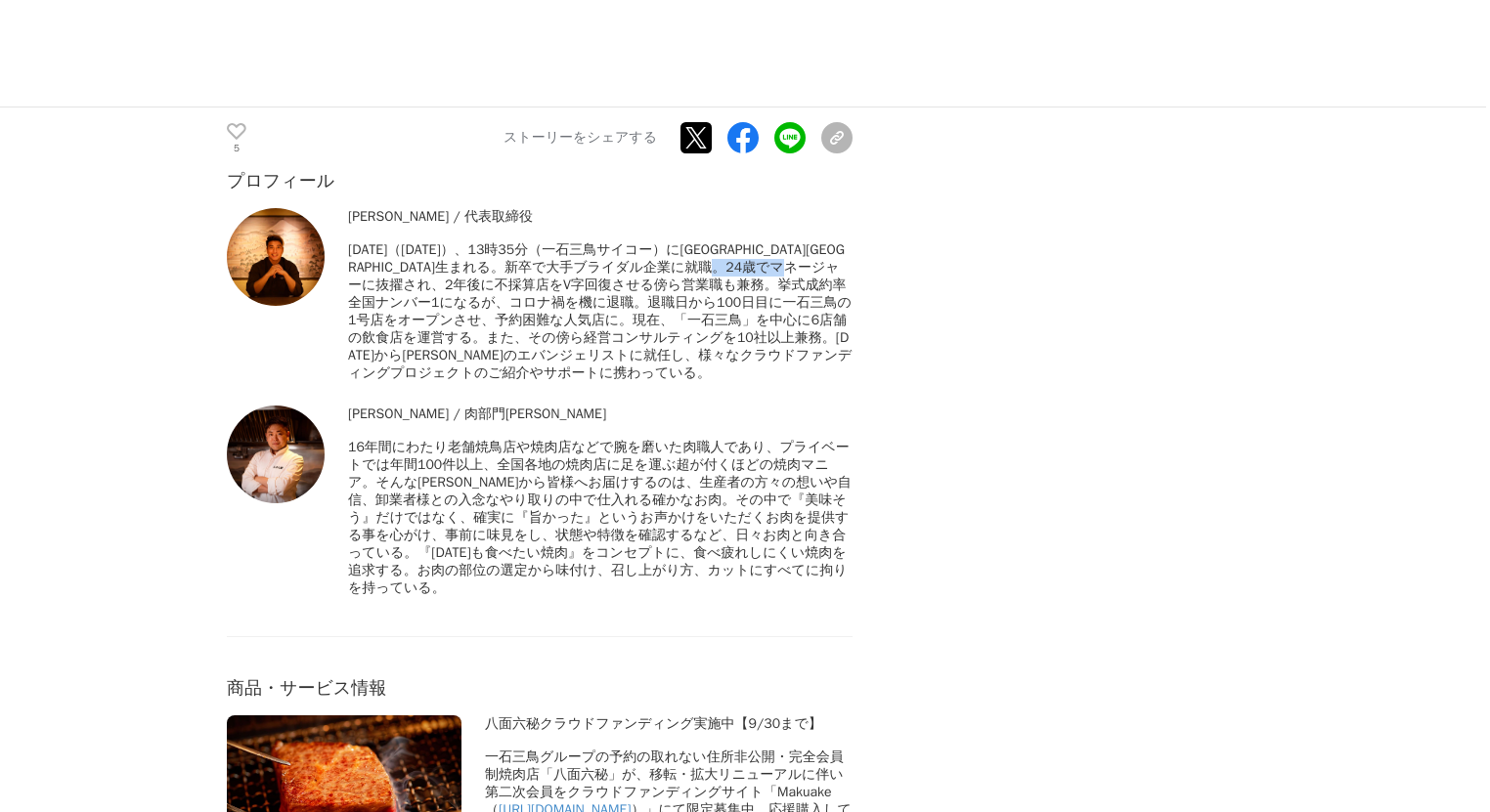 drag, startPoint x: 587, startPoint y: 218, endPoint x: 652, endPoint y: 233, distance: 66.70832 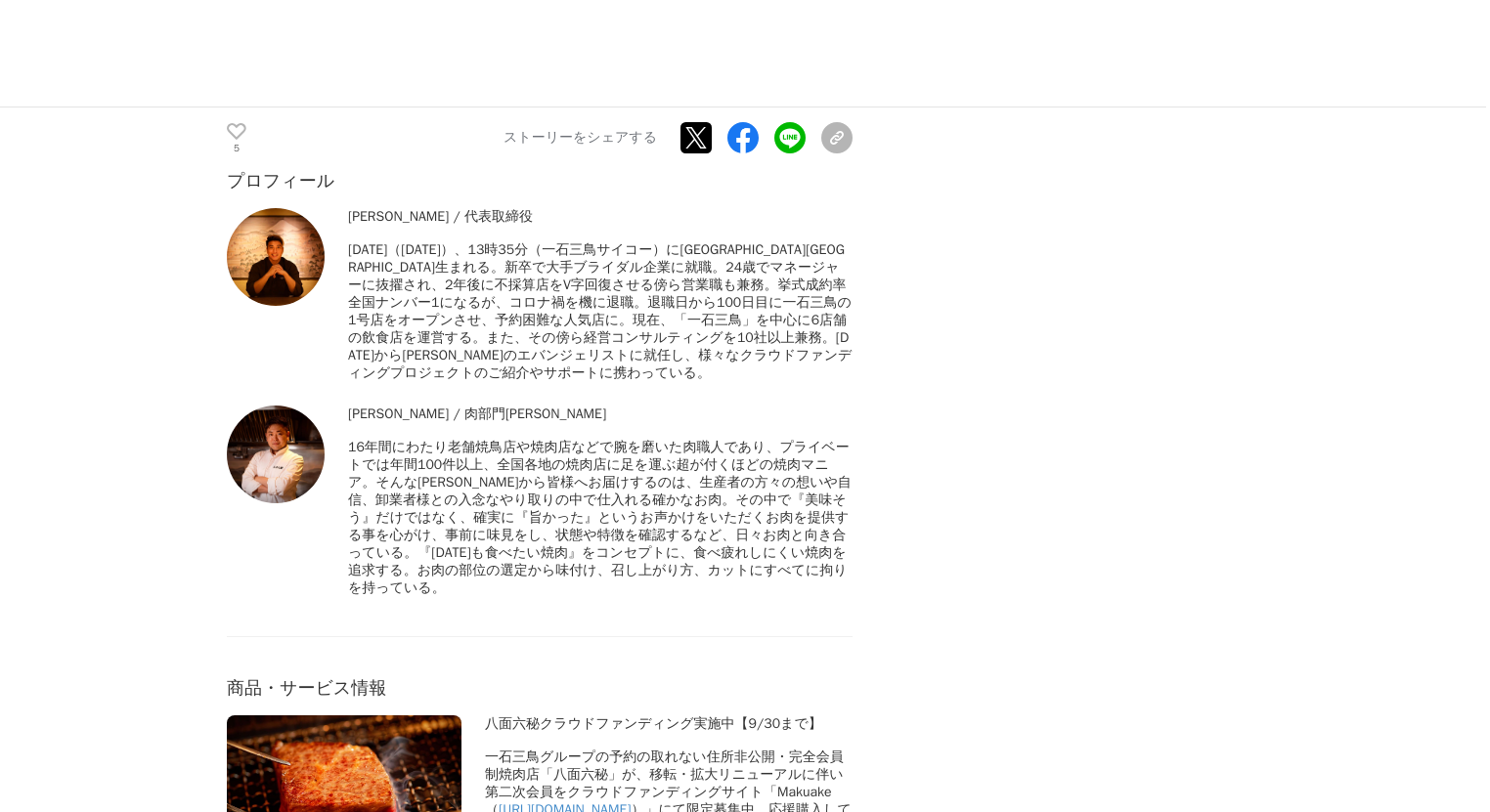 click on "[DATE]（[DATE]）、13時35分（一石[GEOGRAPHIC_DATA]）に[GEOGRAPHIC_DATA][GEOGRAPHIC_DATA]生まれる。新卒で大手ブライダル企業に就職。24歳でマネージャーに抜擢され、2年後に不採算店をV字回復させる傍ら営業職も兼務。挙式成約率全国ナンバー1になるが、コロナ禍を機に退職。退職日から100日目に一石三鳥の1号店をオープンさせ、予約困難な人気店に。現在、「一石三鳥」を中心に6店舗の飲食店を運営する。また、その傍ら経営コンサルティングを10社以上兼務。[DATE]から[PERSON_NAME]のエバンジェリストに就任し、様々なクラウドファンディングプロジェクトのご紹介やサポートに携わっている。" at bounding box center [599, 311] 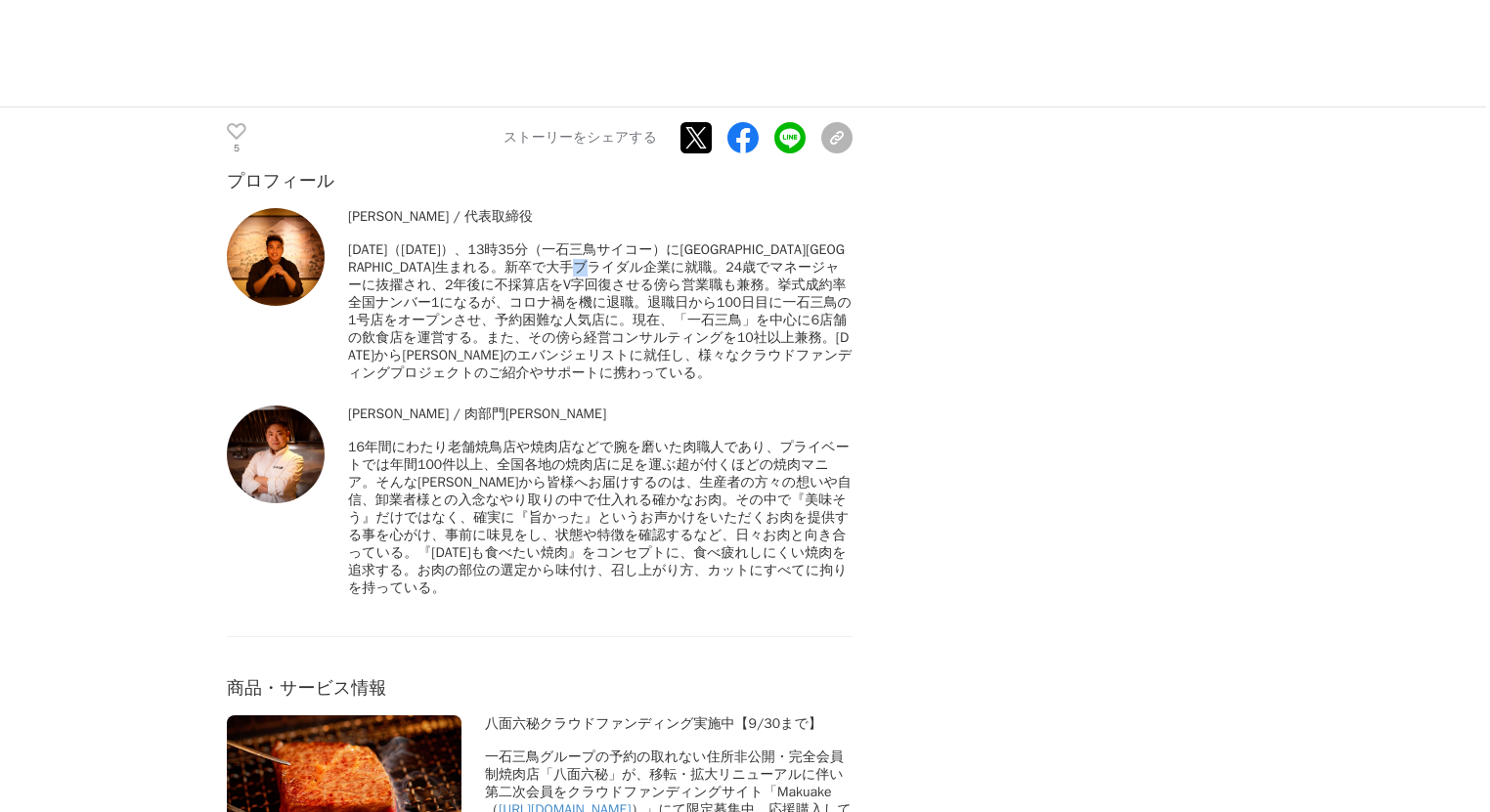 drag, startPoint x: 469, startPoint y: 229, endPoint x: 454, endPoint y: 227, distance: 15.132746 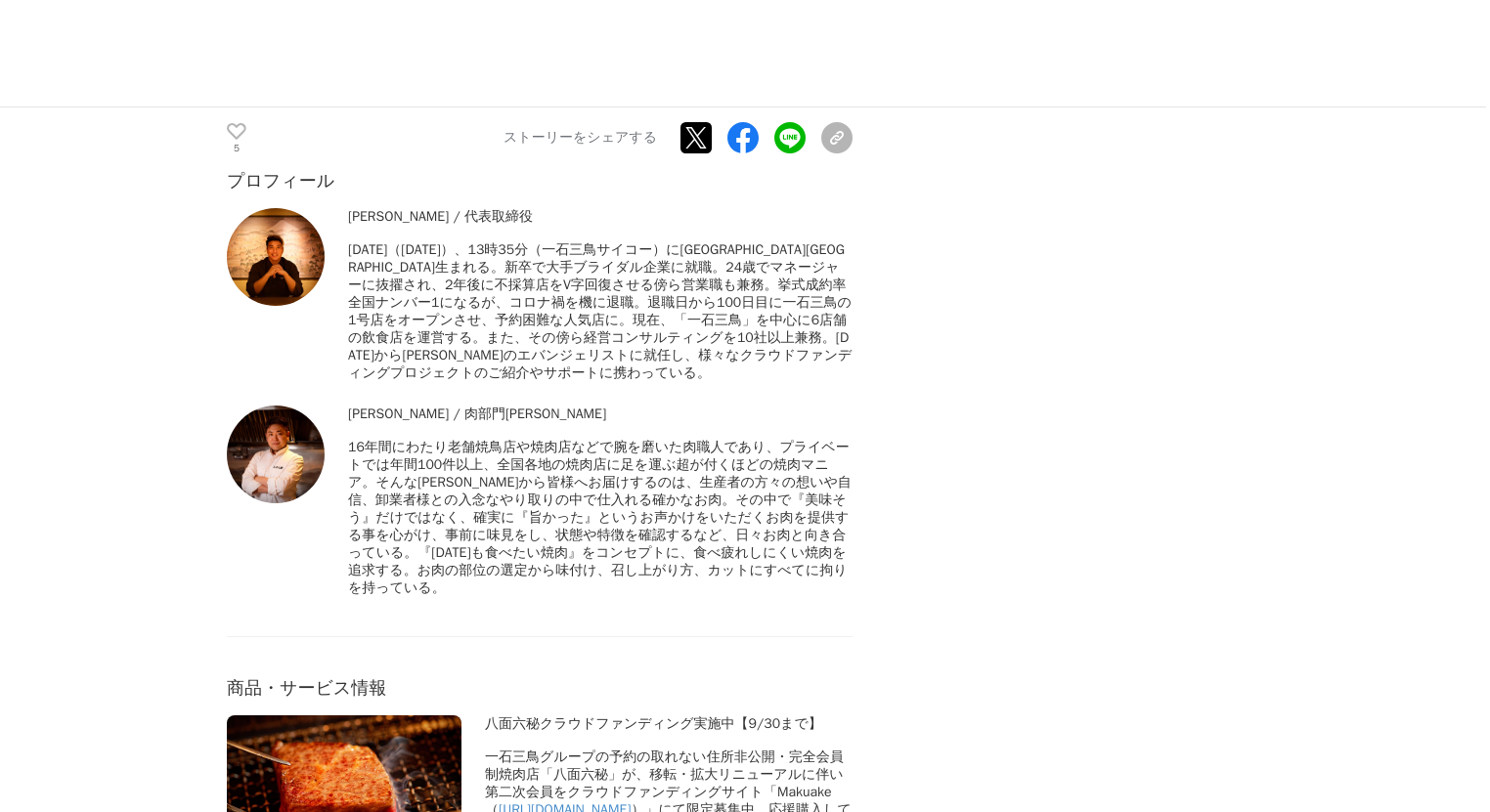 click on "[DATE]（[DATE]）、13時35分（一石[GEOGRAPHIC_DATA]）に[GEOGRAPHIC_DATA][GEOGRAPHIC_DATA]生まれる。新卒で大手ブライダル企業に就職。24歳でマネージャーに抜擢され、2年後に不採算店をV字回復させる傍ら営業職も兼務。挙式成約率全国ナンバー1になるが、コロナ禍を機に退職。退職日から100日目に一石三鳥の1号店をオープンさせ、予約困難な人気店に。現在、「一石三鳥」を中心に6店舗の飲食店を運営する。また、その傍ら経営コンサルティングを10社以上兼務。[DATE]から[PERSON_NAME]のエバンジェリストに就任し、様々なクラウドファンディングプロジェクトのご紹介やサポートに携わっている。" at bounding box center [599, 311] 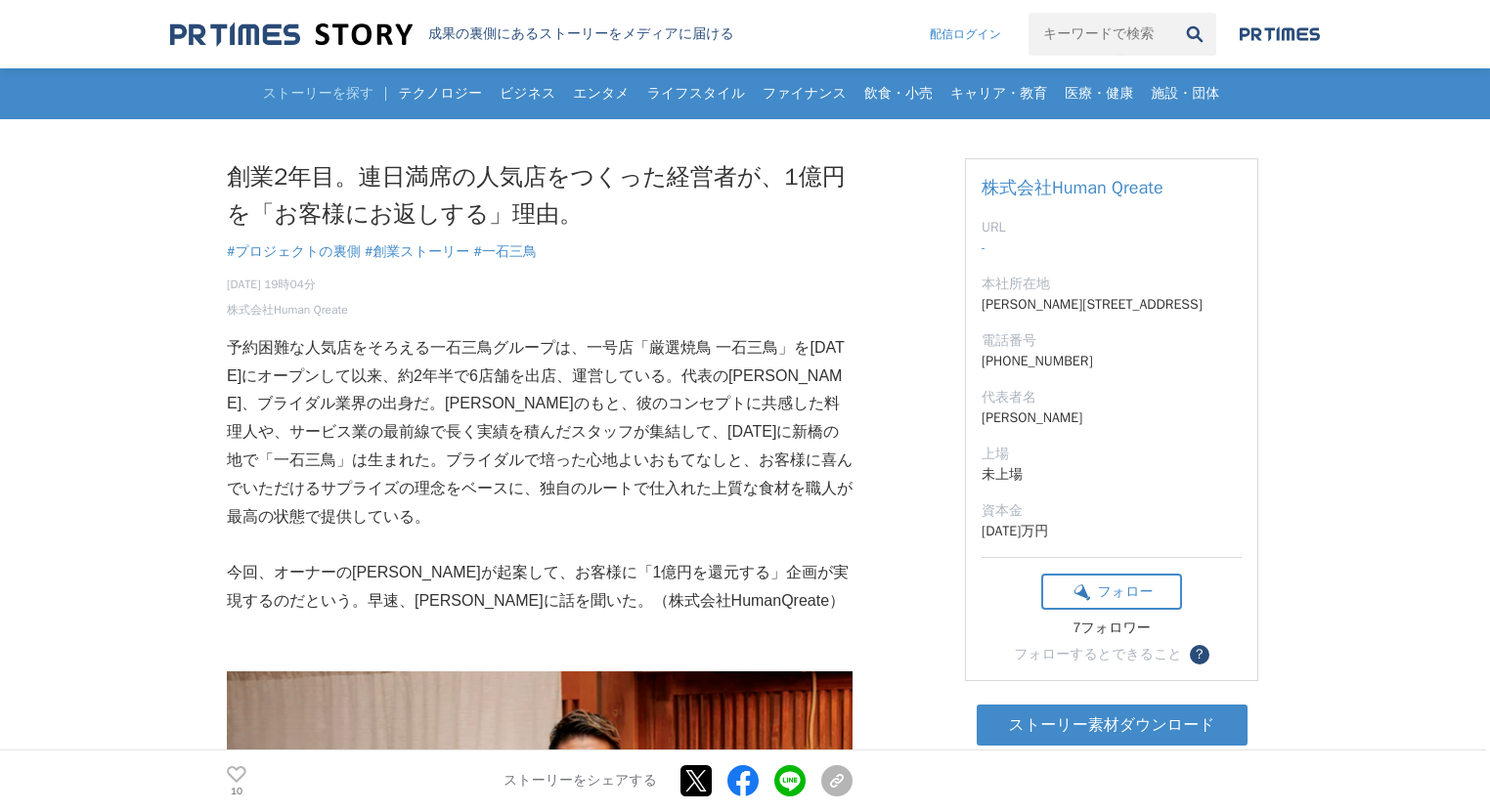 scroll, scrollTop: 0, scrollLeft: 0, axis: both 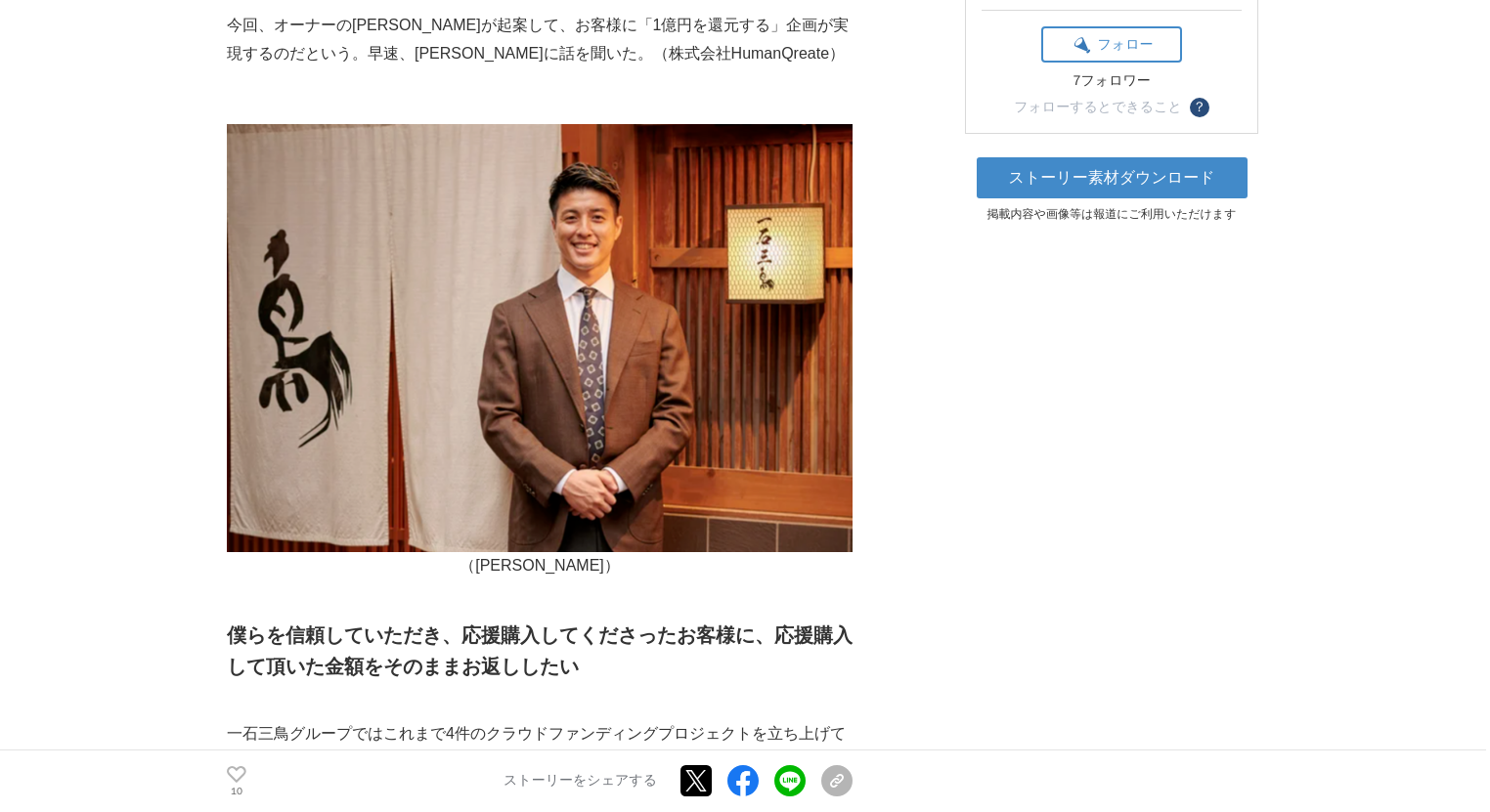 click at bounding box center (540, 338) 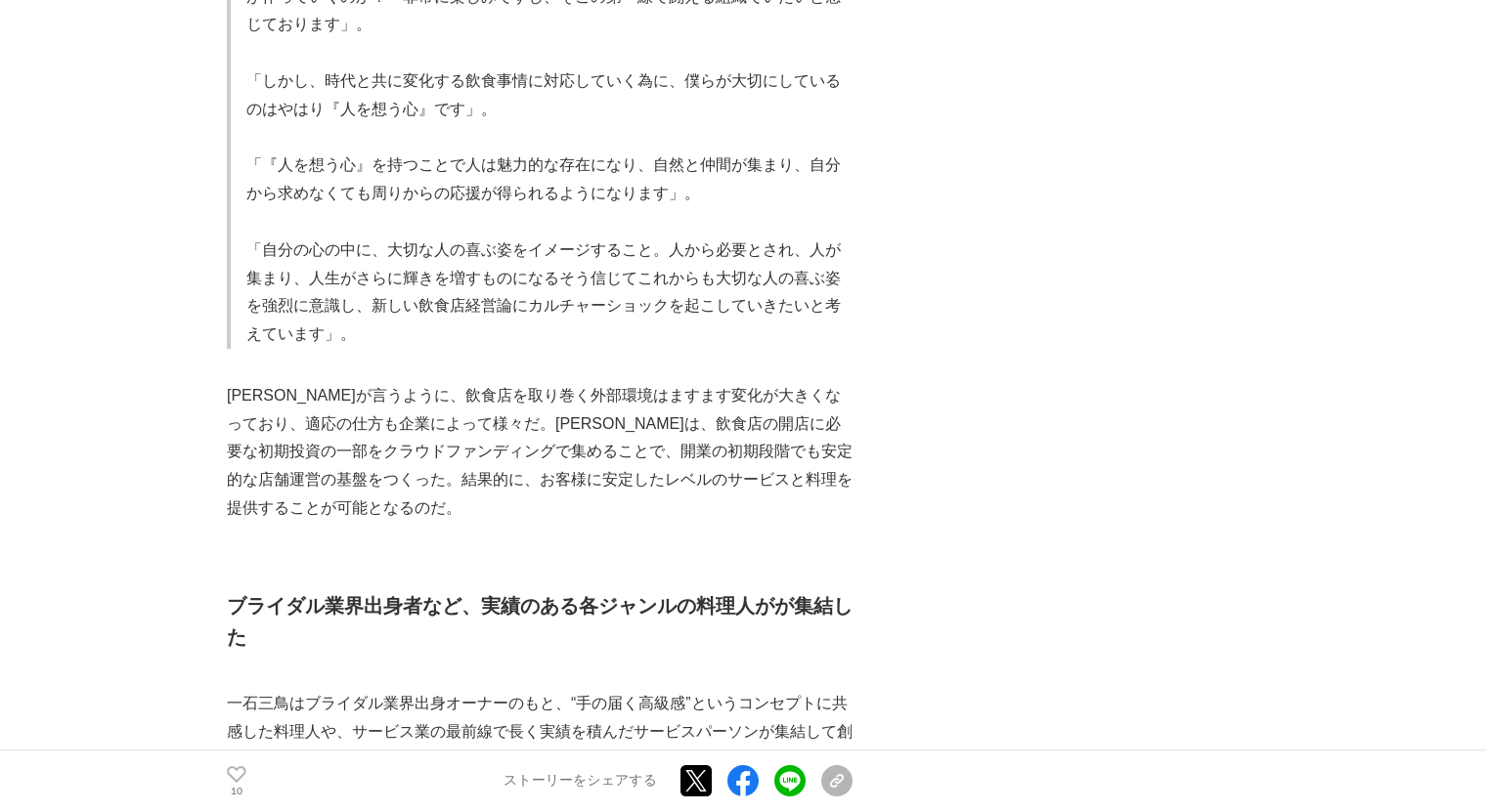 scroll, scrollTop: 2553, scrollLeft: 0, axis: vertical 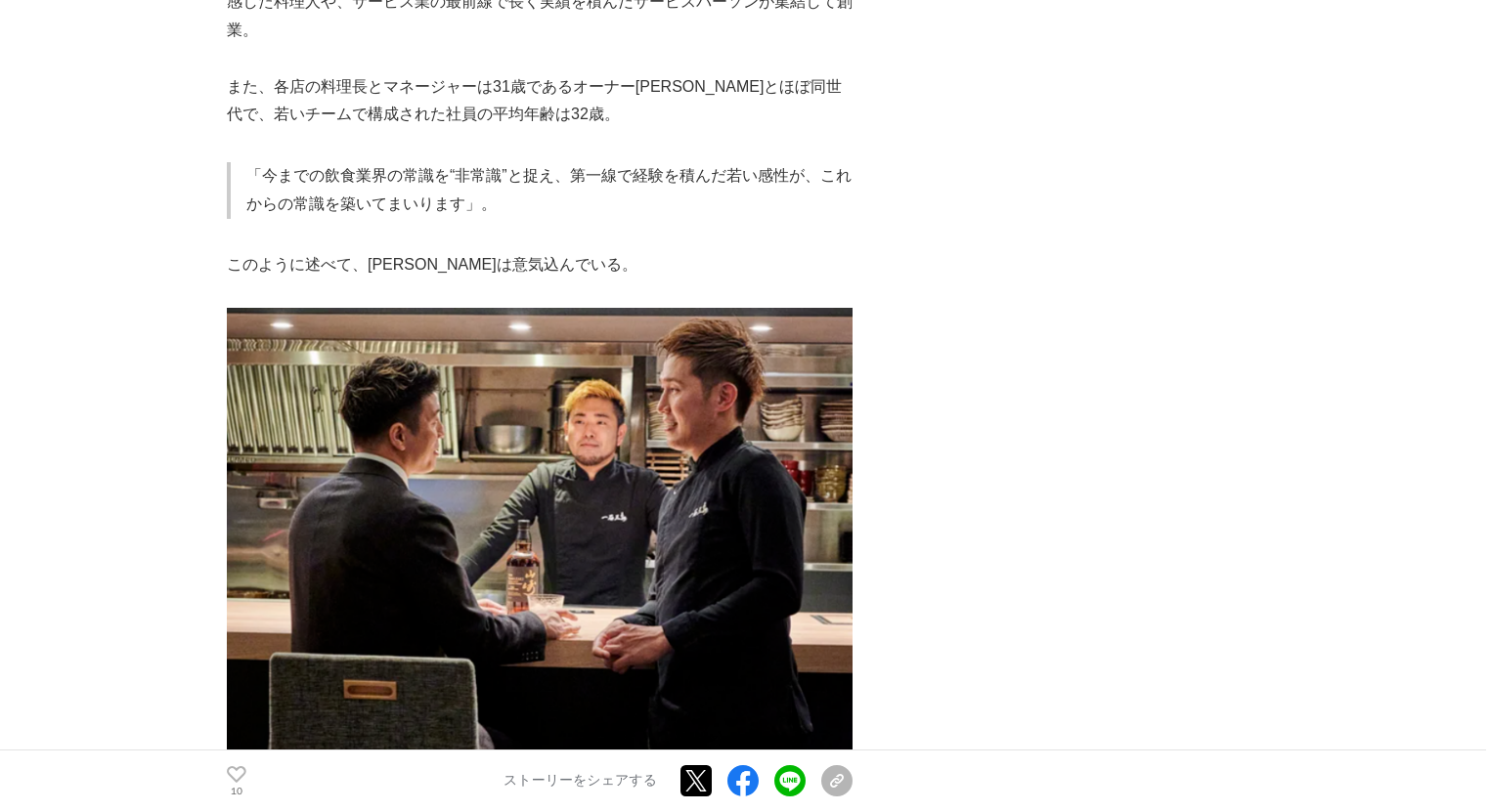 click at bounding box center [540, 540] 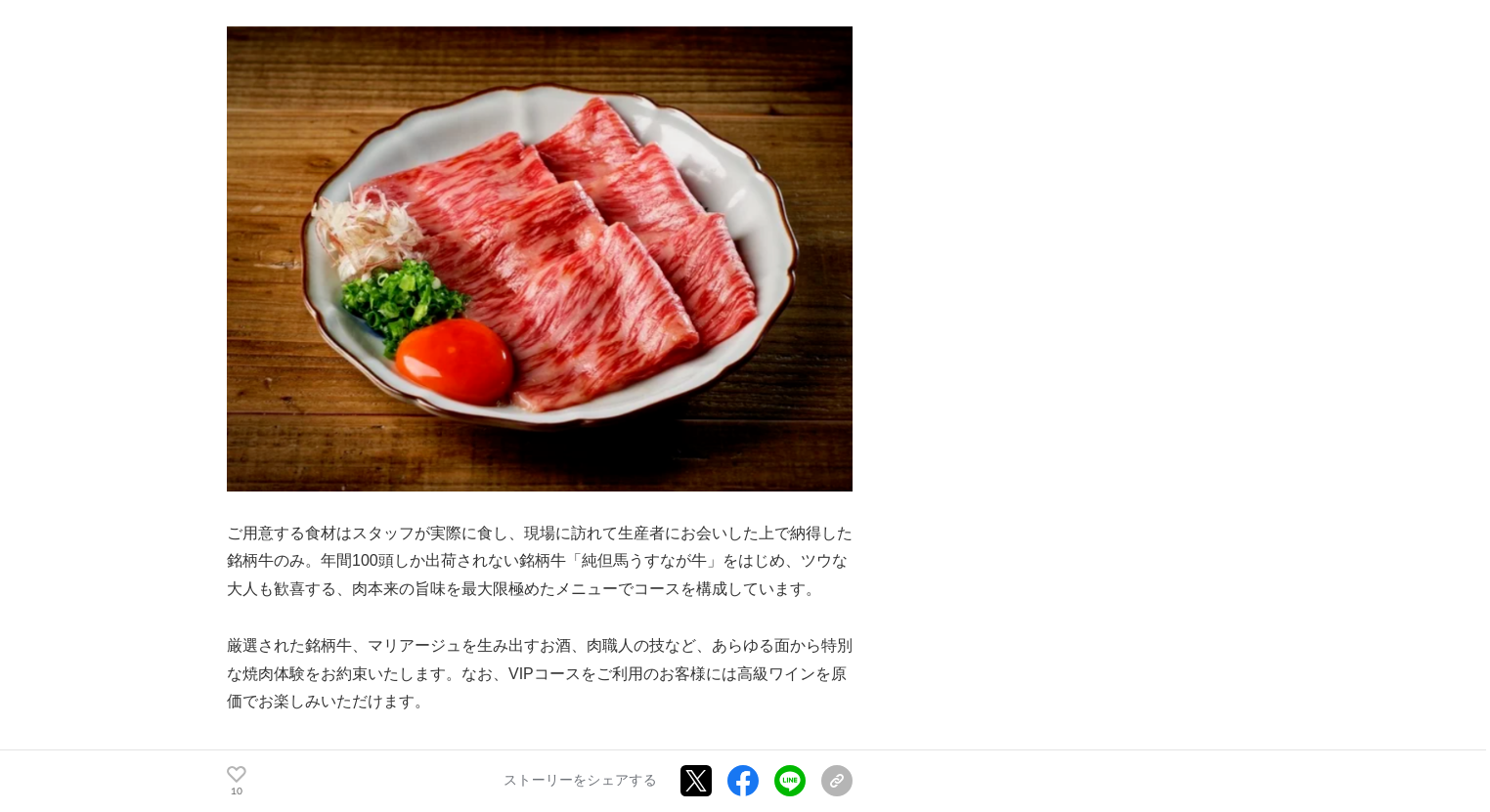 scroll, scrollTop: 5836, scrollLeft: 0, axis: vertical 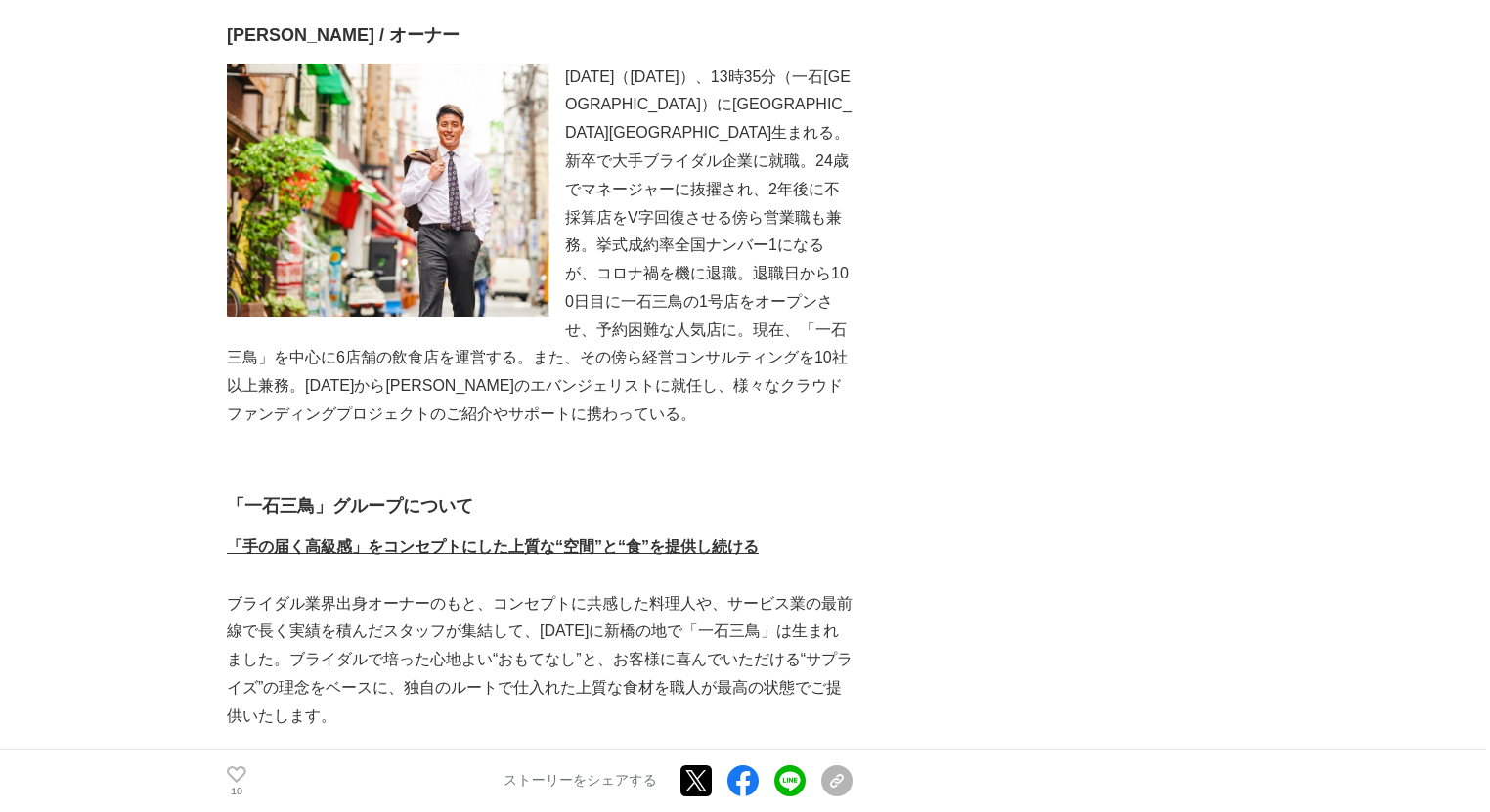 click on "[DATE]（[DATE]）、13時35分（一石[GEOGRAPHIC_DATA]）に[GEOGRAPHIC_DATA][GEOGRAPHIC_DATA]生まれる。新卒で大手ブライダル企業に就職。24歳でマネージャーに抜擢され、2年後に不採算店をV字回復させる傍ら営業職も兼務。挙式成約率全国ナンバー1になるが、コロナ禍を機に退職。退職日から100日目に一石三鳥の1号店をオープンさせ、予約困難な人気店に。現在、「一石三鳥」を中心に6店舗の飲食店を運営する。また、その傍ら経営コンサルティングを10社以上兼務。[DATE]から[PERSON_NAME]のエバンジェリストに就任し、様々なクラウドファンディングプロジェクトのご紹介やサポートに携わっている。" at bounding box center [540, 246] 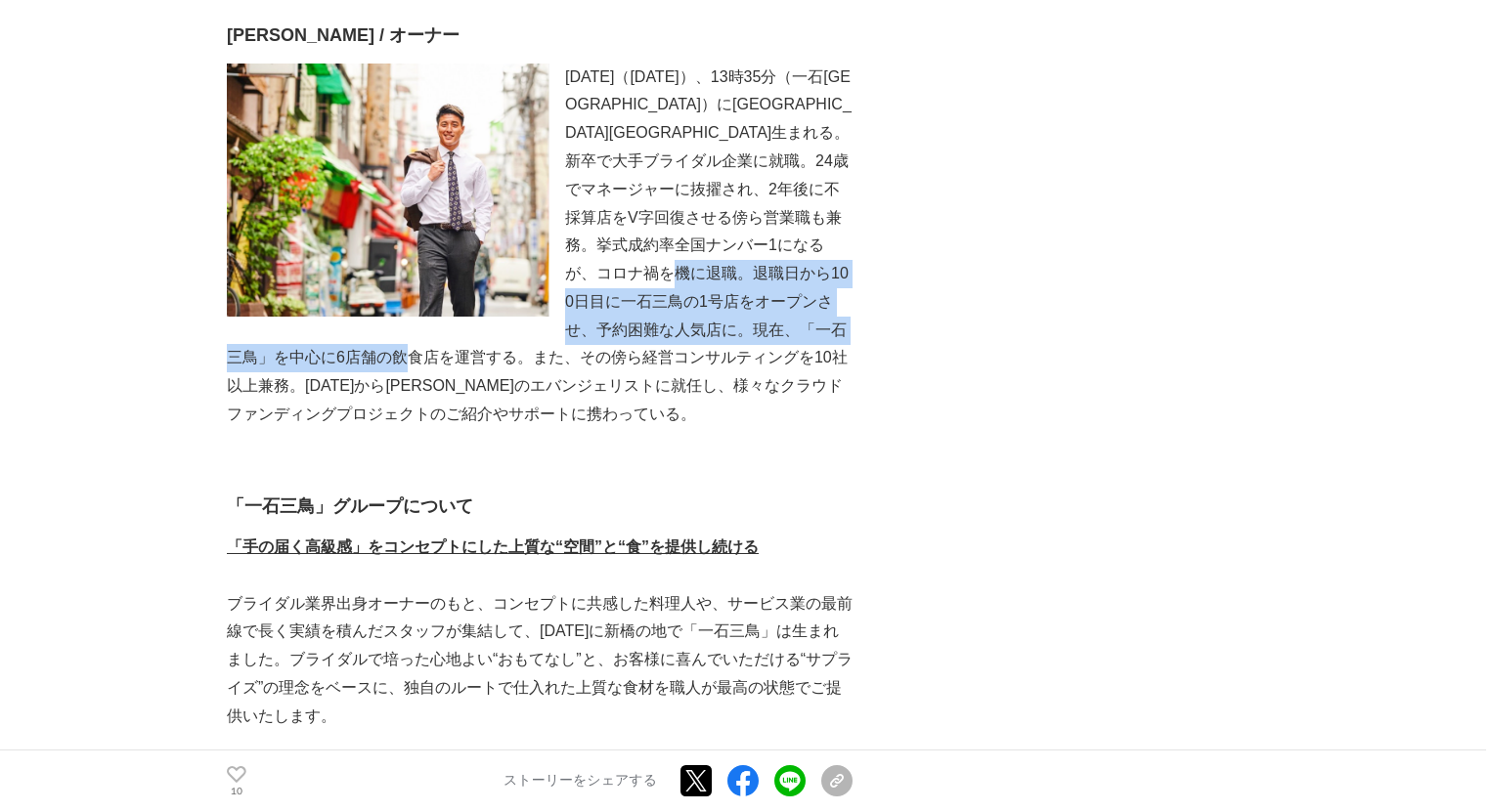 drag, startPoint x: 696, startPoint y: 254, endPoint x: 706, endPoint y: 292, distance: 39.293765 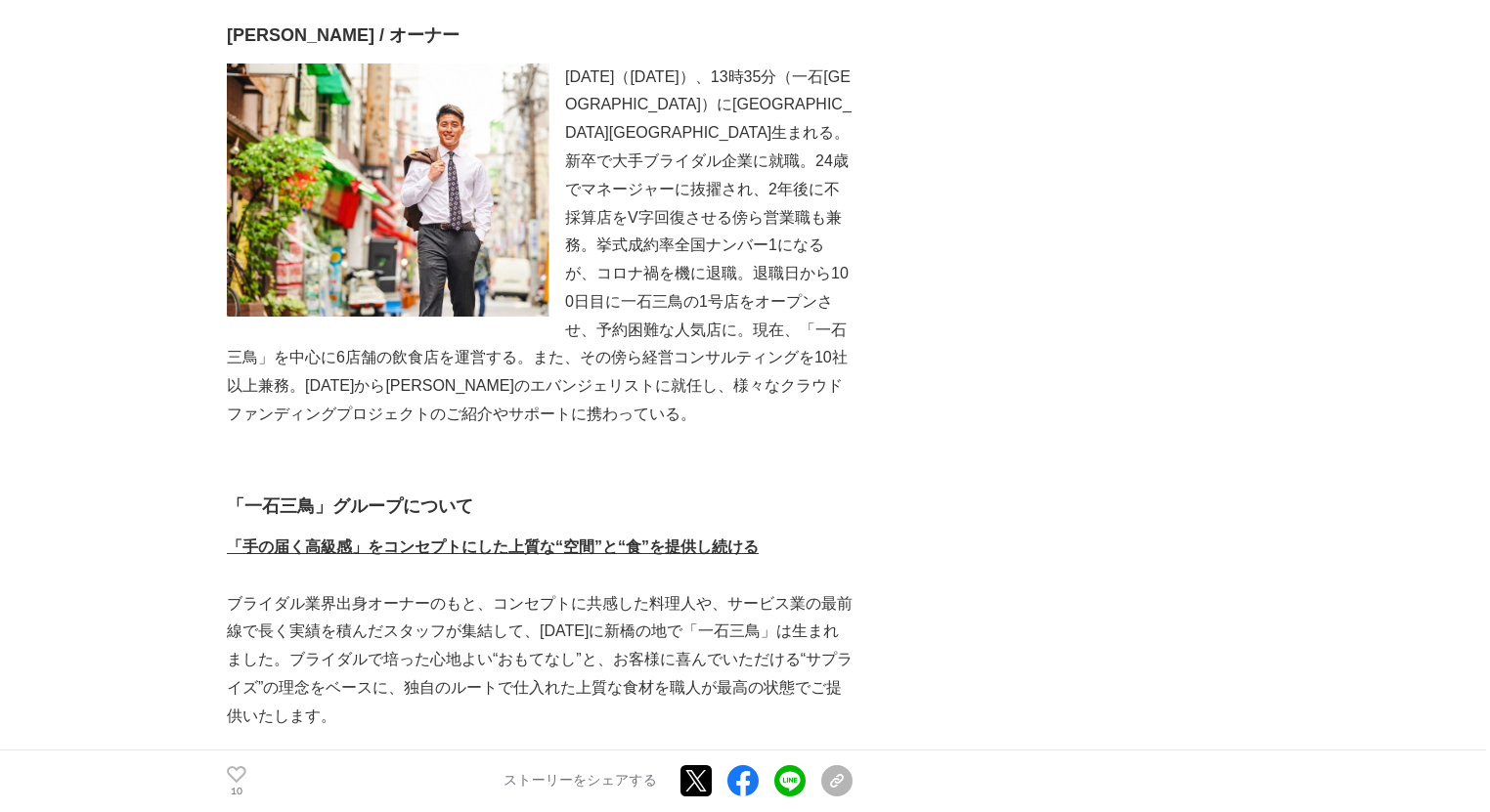 click on "[DATE]（[DATE]）、13時35分（一石[GEOGRAPHIC_DATA]）に[GEOGRAPHIC_DATA][GEOGRAPHIC_DATA]生まれる。新卒で大手ブライダル企業に就職。24歳でマネージャーに抜擢され、2年後に不採算店をV字回復させる傍ら営業職も兼務。挙式成約率全国ナンバー1になるが、コロナ禍を機に退職。退職日から100日目に一石三鳥の1号店をオープンさせ、予約困難な人気店に。現在、「一石三鳥」を中心に6店舗の飲食店を運営する。また、その傍ら経営コンサルティングを10社以上兼務。[DATE]から[PERSON_NAME]のエバンジェリストに就任し、様々なクラウドファンディングプロジェクトのご紹介やサポートに携わっている。" at bounding box center (540, 246) 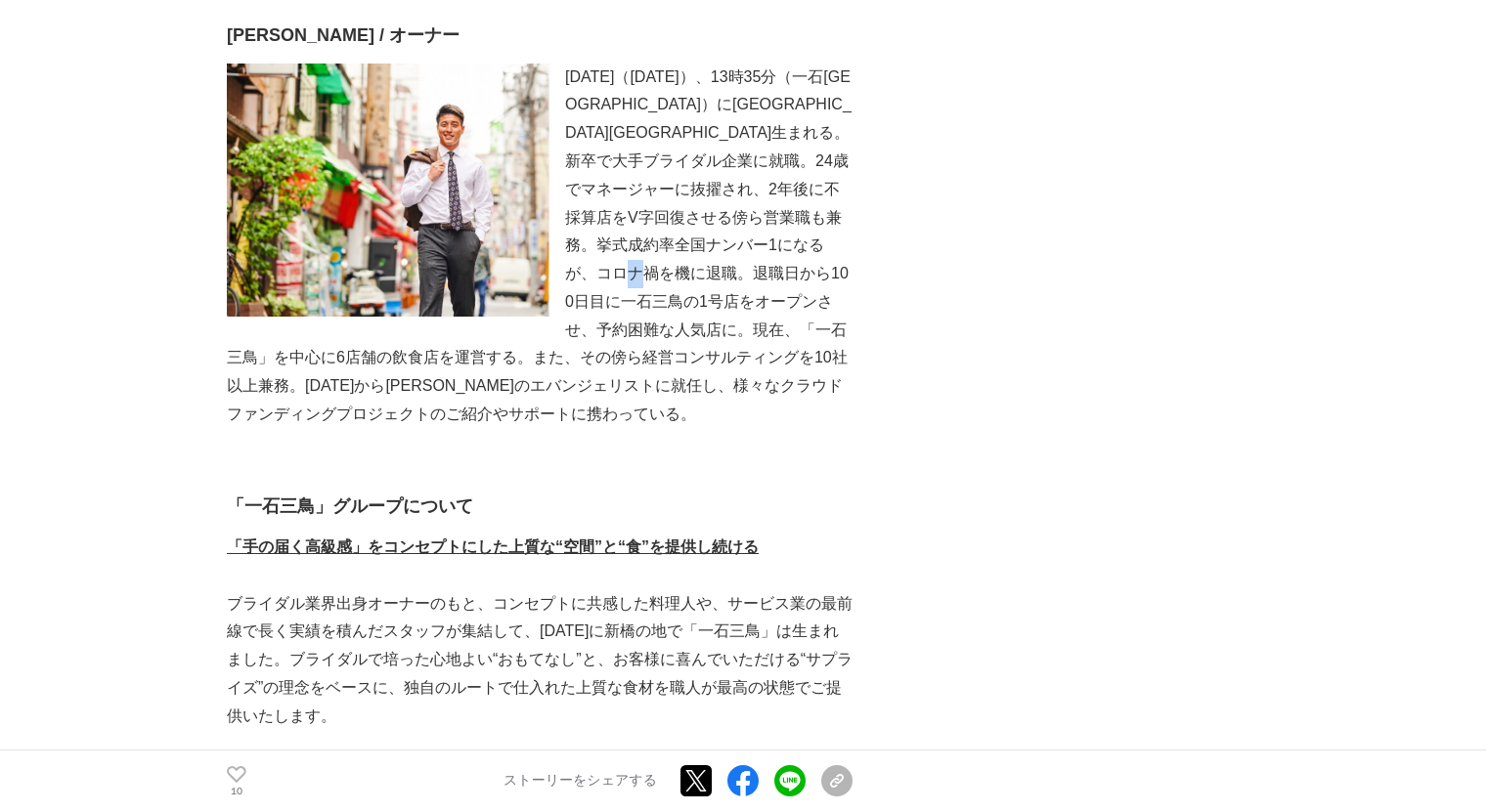 drag, startPoint x: 642, startPoint y: 239, endPoint x: 656, endPoint y: 255, distance: 21.260292 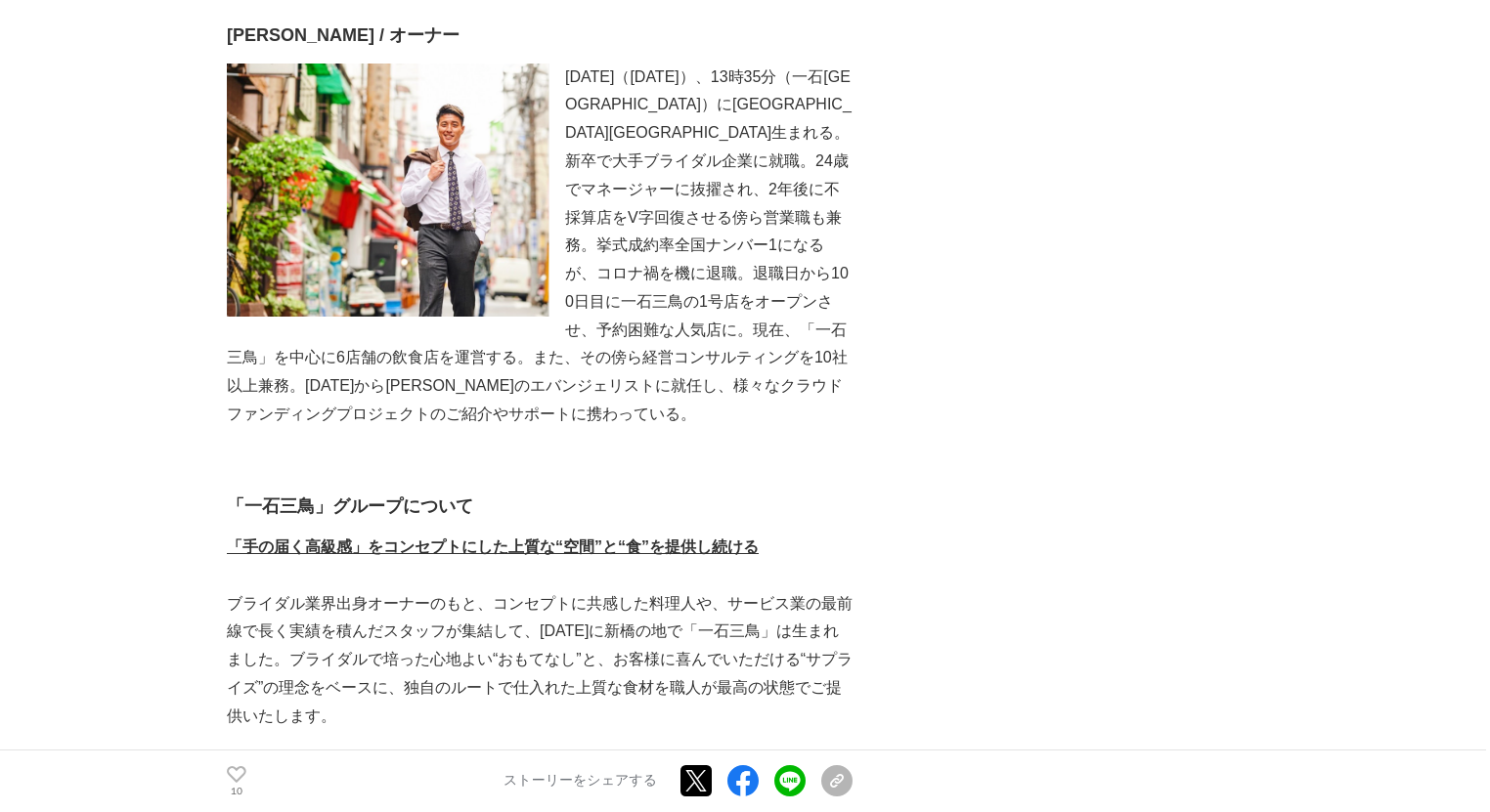 click on "[DATE]（[DATE]）、13時35分（一石[GEOGRAPHIC_DATA]）に[GEOGRAPHIC_DATA][GEOGRAPHIC_DATA]生まれる。新卒で大手ブライダル企業に就職。24歳でマネージャーに抜擢され、2年後に不採算店をV字回復させる傍ら営業職も兼務。挙式成約率全国ナンバー1になるが、コロナ禍を機に退職。退職日から100日目に一石三鳥の1号店をオープンさせ、予約困難な人気店に。現在、「一石三鳥」を中心に6店舗の飲食店を運営する。また、その傍ら経営コンサルティングを10社以上兼務。[DATE]から[PERSON_NAME]のエバンジェリストに就任し、様々なクラウドファンディングプロジェクトのご紹介やサポートに携わっている。" at bounding box center [540, 246] 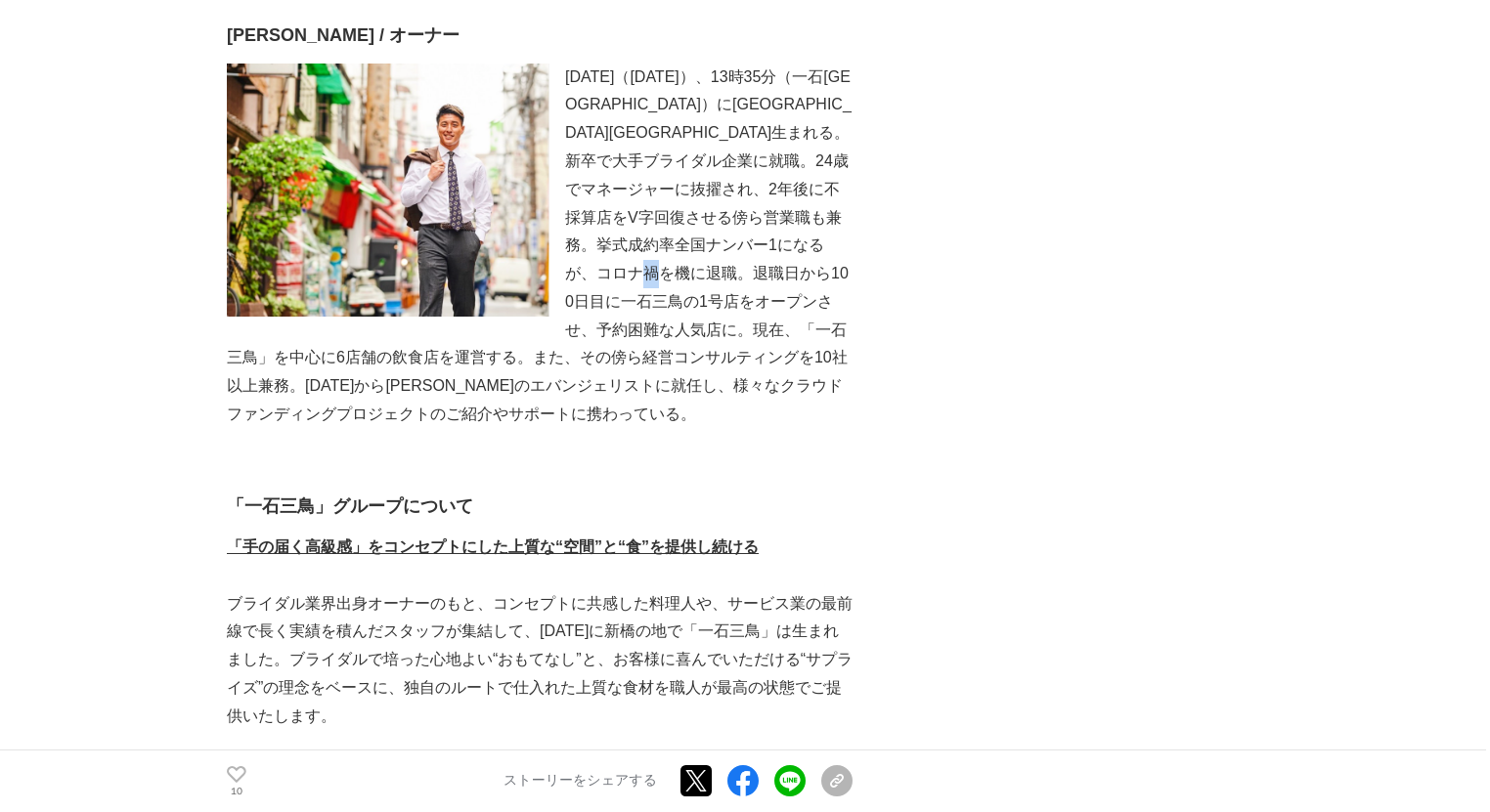 drag, startPoint x: 661, startPoint y: 235, endPoint x: 673, endPoint y: 244, distance: 15 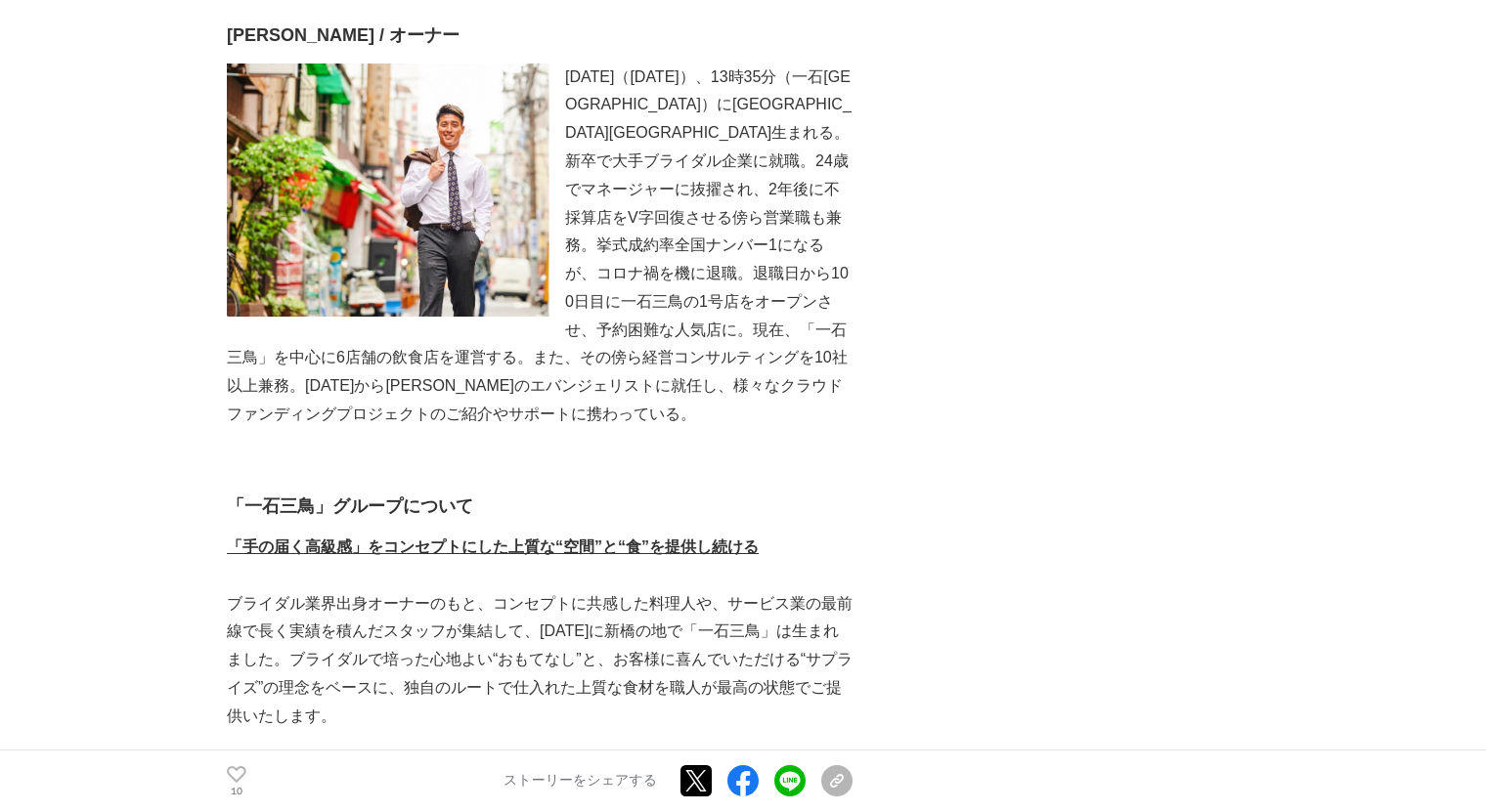 click on "[DATE]（[DATE]）、13時35分（一石[GEOGRAPHIC_DATA]）に[GEOGRAPHIC_DATA][GEOGRAPHIC_DATA]生まれる。新卒で大手ブライダル企業に就職。24歳でマネージャーに抜擢され、2年後に不採算店をV字回復させる傍ら営業職も兼務。挙式成約率全国ナンバー1になるが、コロナ禍を機に退職。退職日から100日目に一石三鳥の1号店をオープンさせ、予約困難な人気店に。現在、「一石三鳥」を中心に6店舗の飲食店を運営する。また、その傍ら経営コンサルティングを10社以上兼務。[DATE]から[PERSON_NAME]のエバンジェリストに就任し、様々なクラウドファンディングプロジェクトのご紹介やサポートに携わっている。" at bounding box center (540, 246) 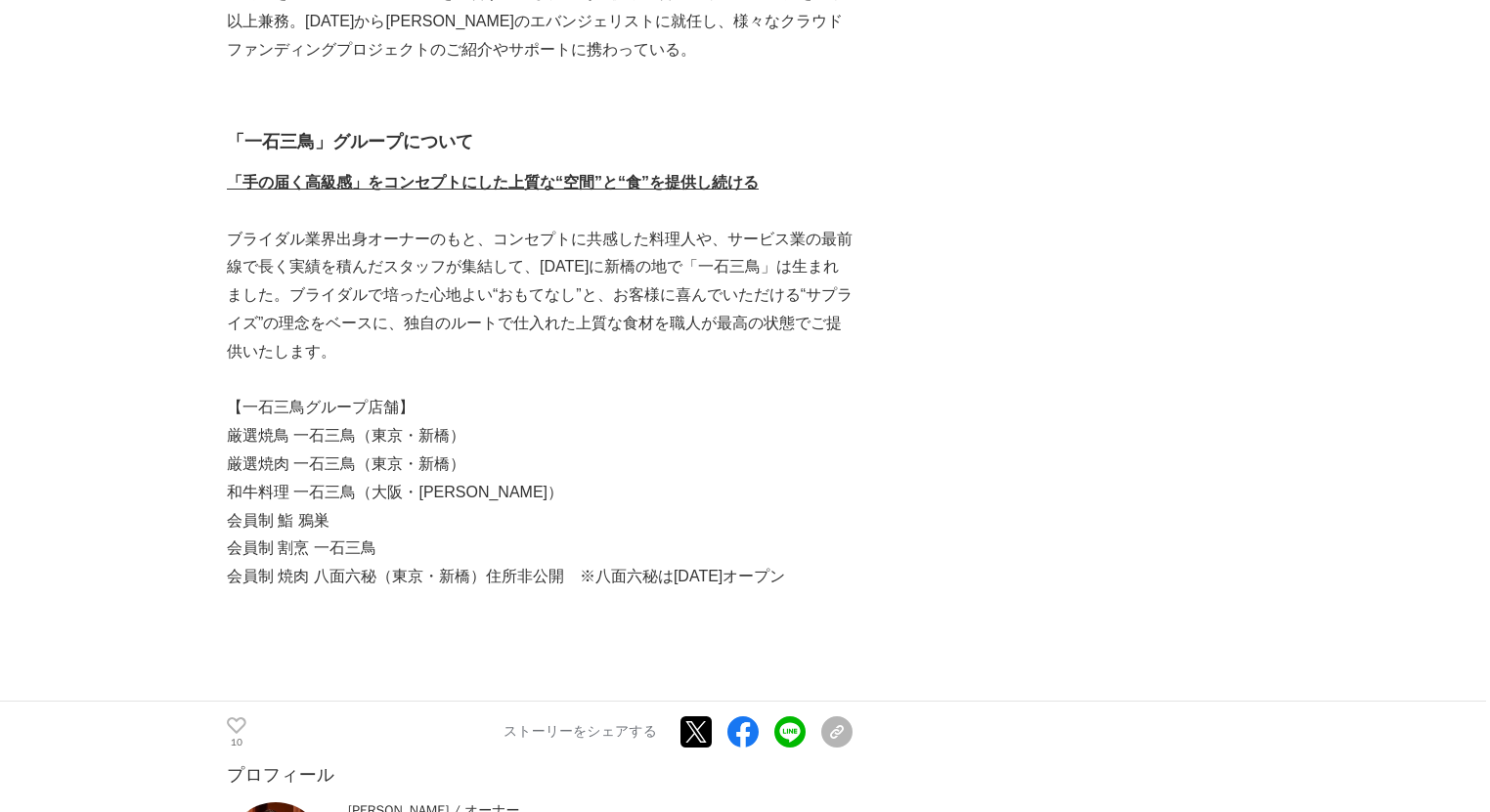 scroll, scrollTop: 6748, scrollLeft: 0, axis: vertical 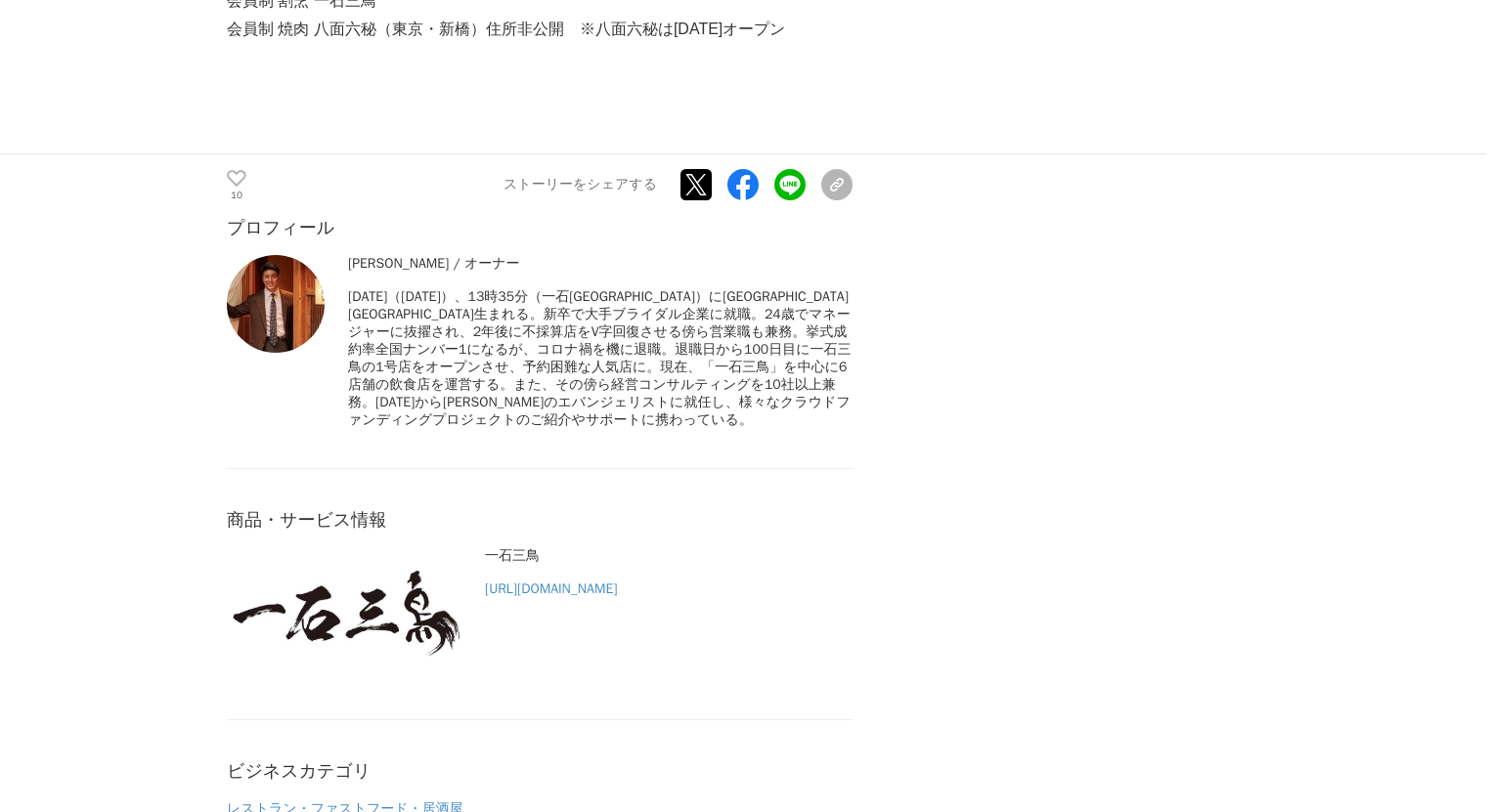 drag, startPoint x: 352, startPoint y: 213, endPoint x: 402, endPoint y: 213, distance: 50 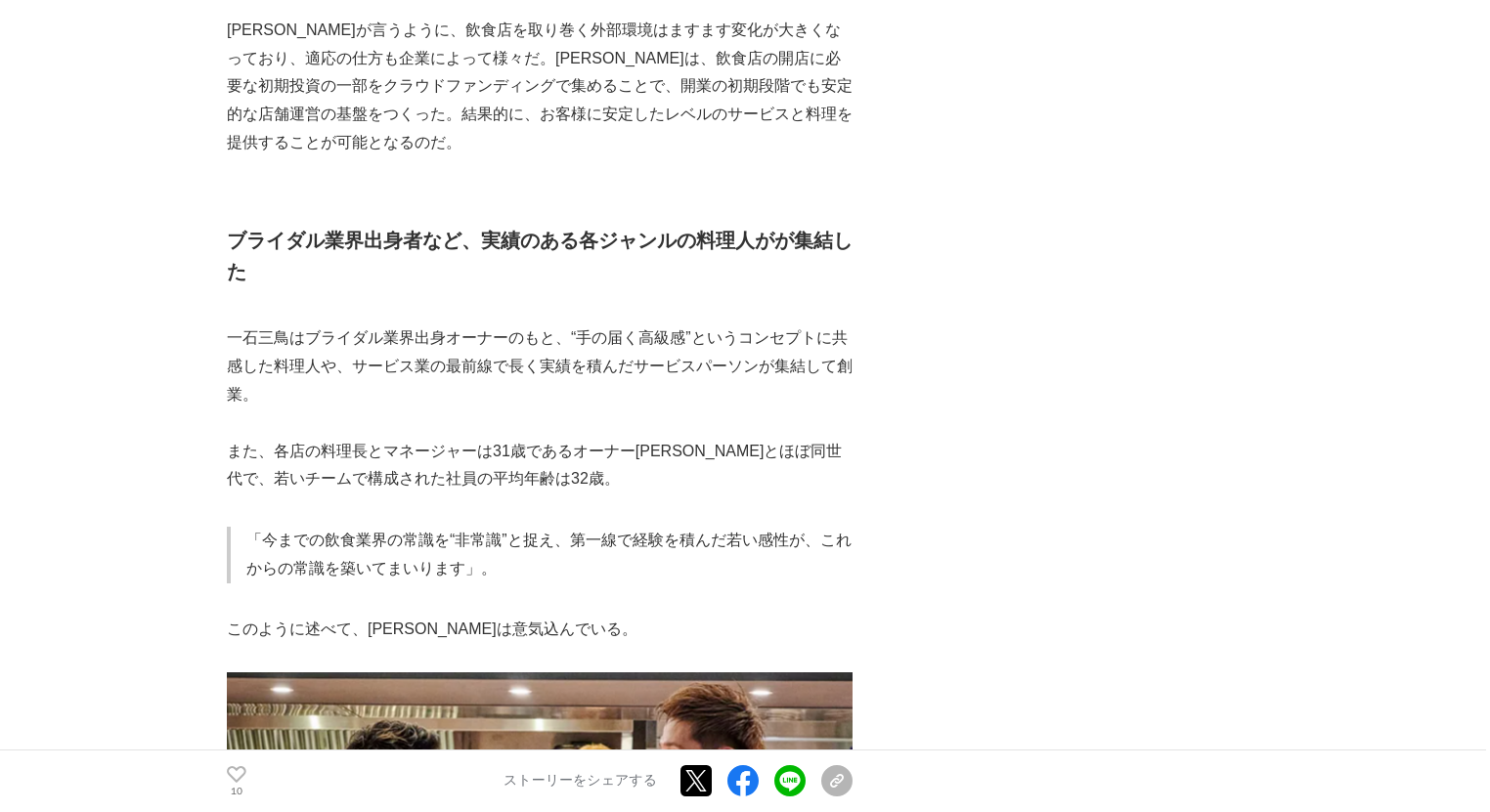 scroll, scrollTop: 2371, scrollLeft: 0, axis: vertical 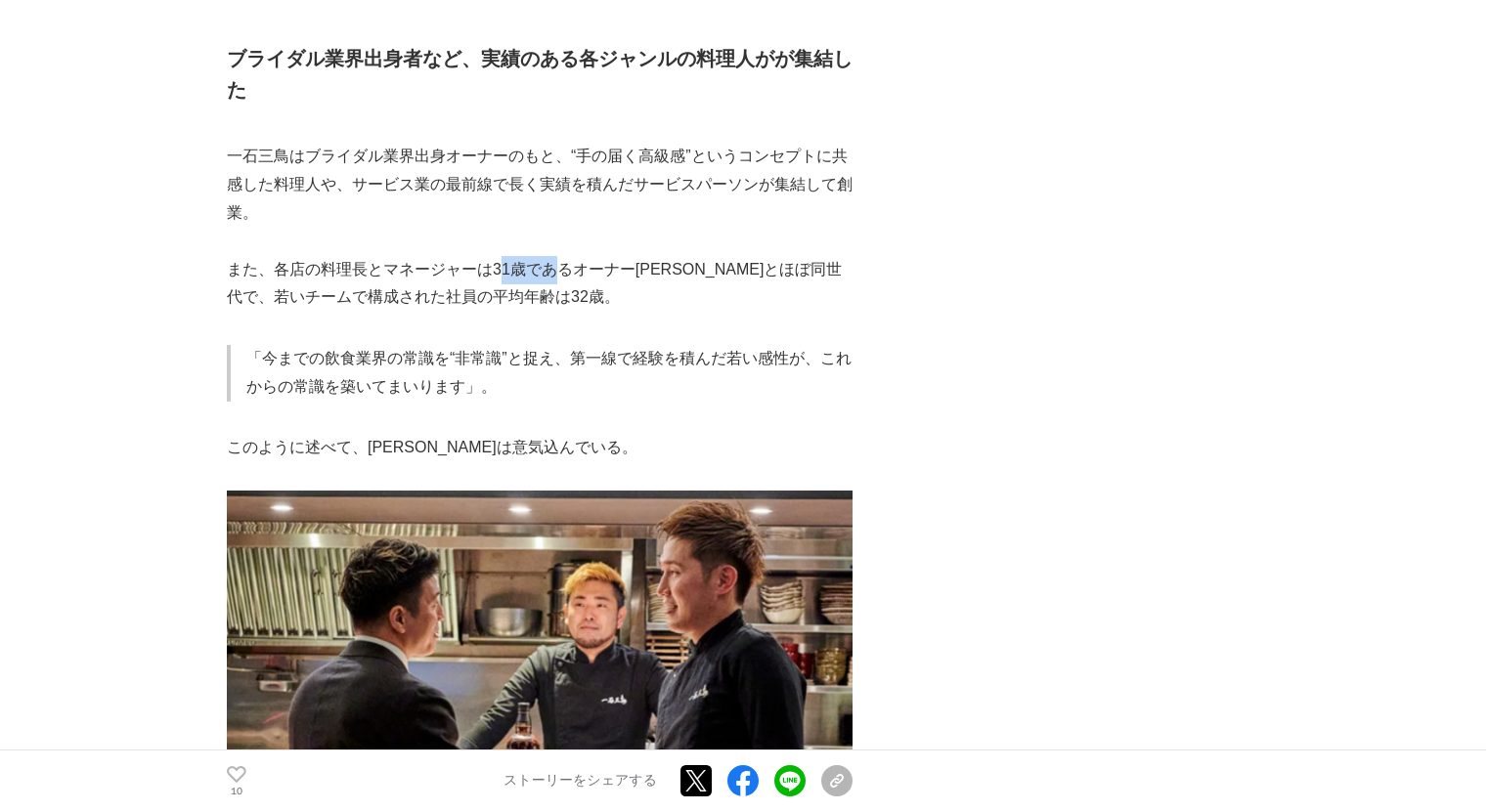 drag, startPoint x: 550, startPoint y: 268, endPoint x: 499, endPoint y: 274, distance: 51.351728 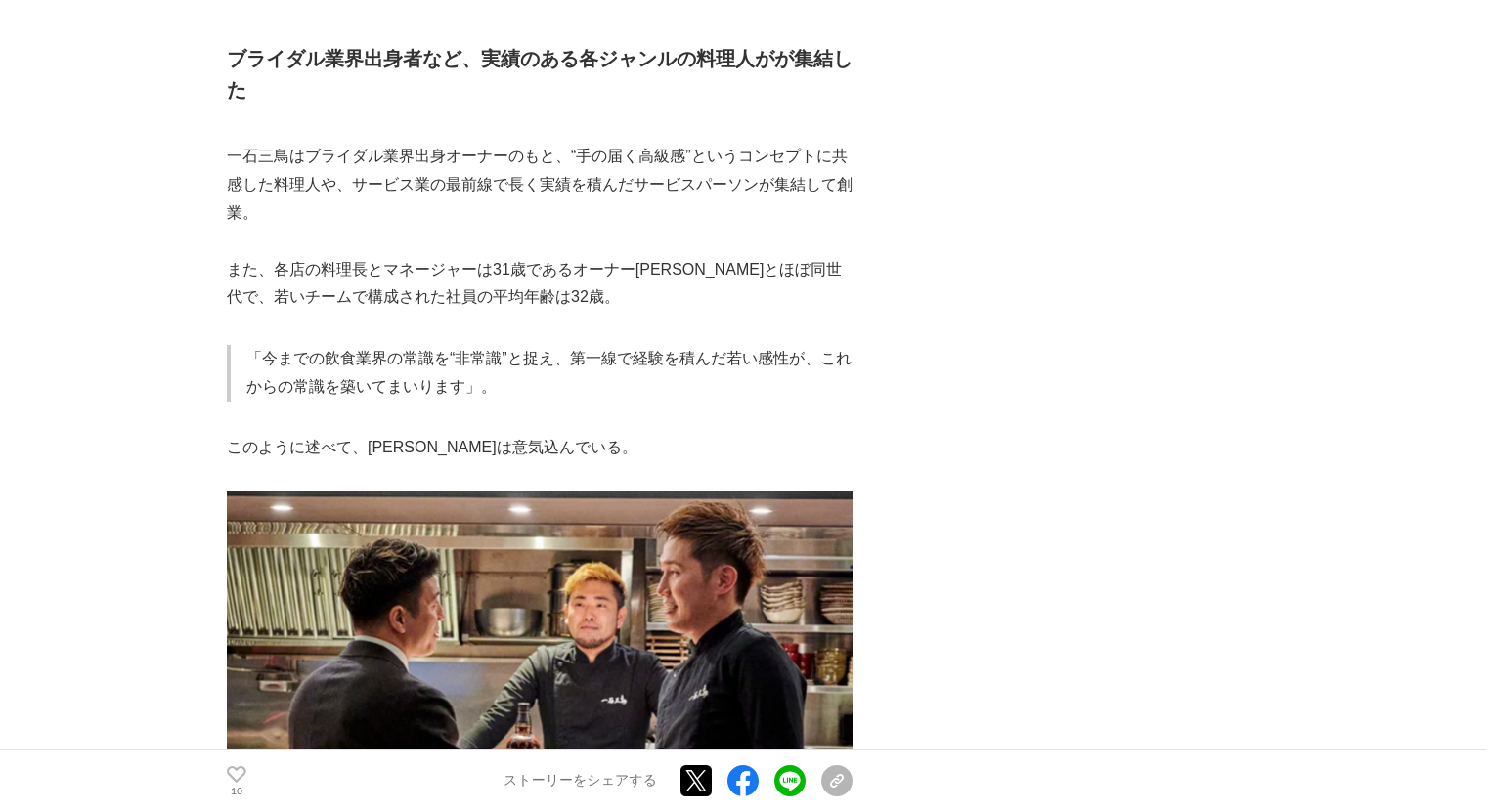 click on "また、各店の料理長とマネージャーは31歳であるオーナー[PERSON_NAME]とほぼ同世代で、若いチームで構成された社員の平均年齢は32歳。" at bounding box center [540, 284] 